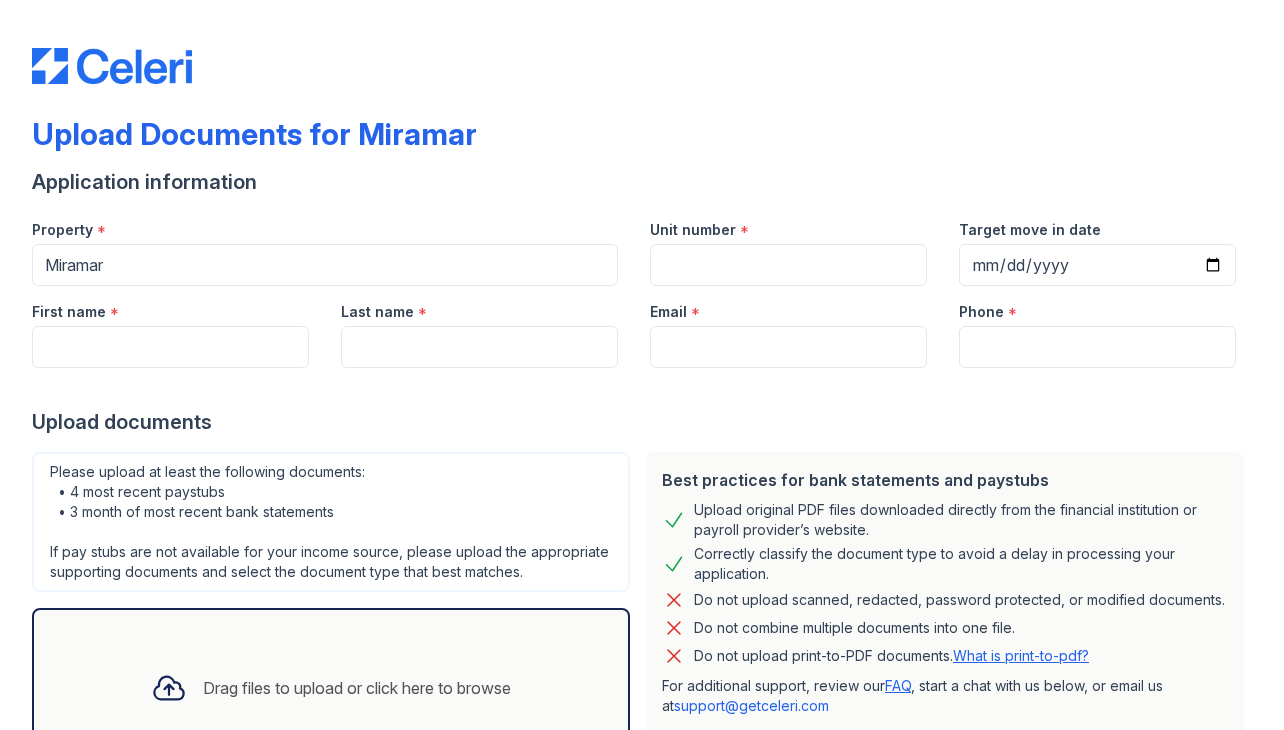 scroll, scrollTop: 0, scrollLeft: 0, axis: both 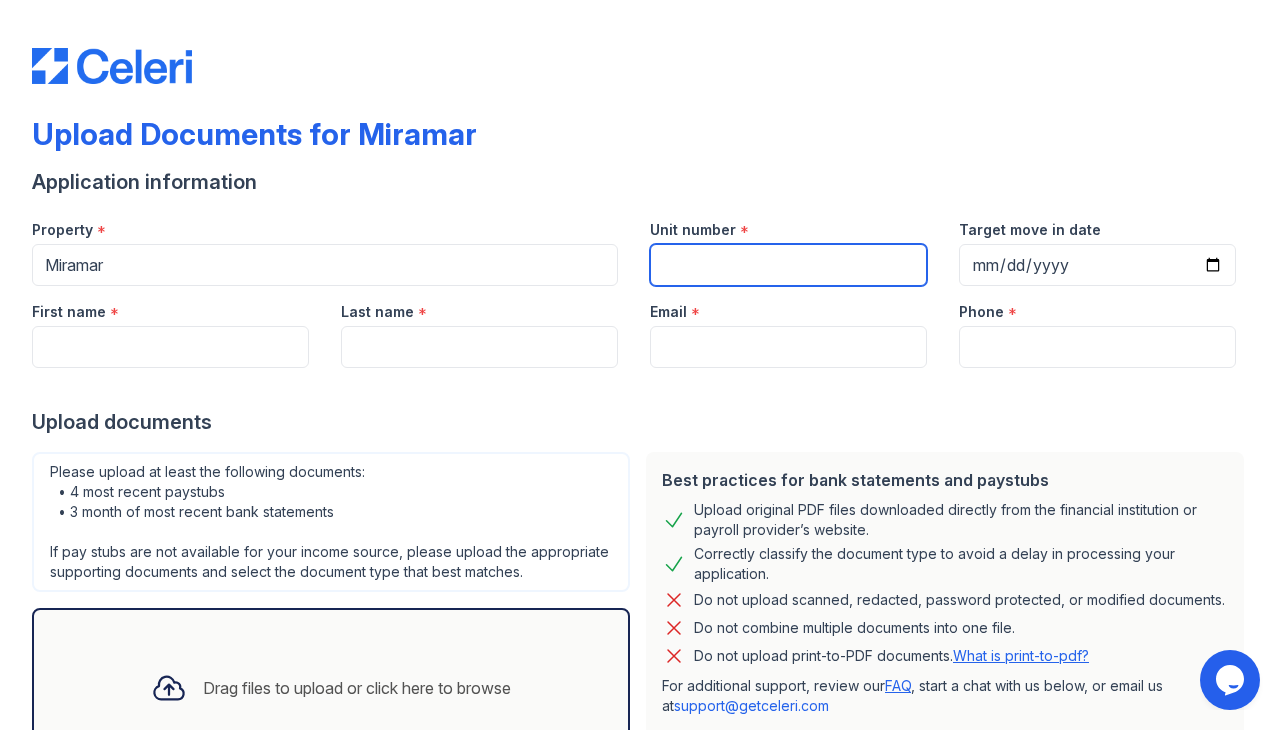 click on "Unit number" at bounding box center (788, 265) 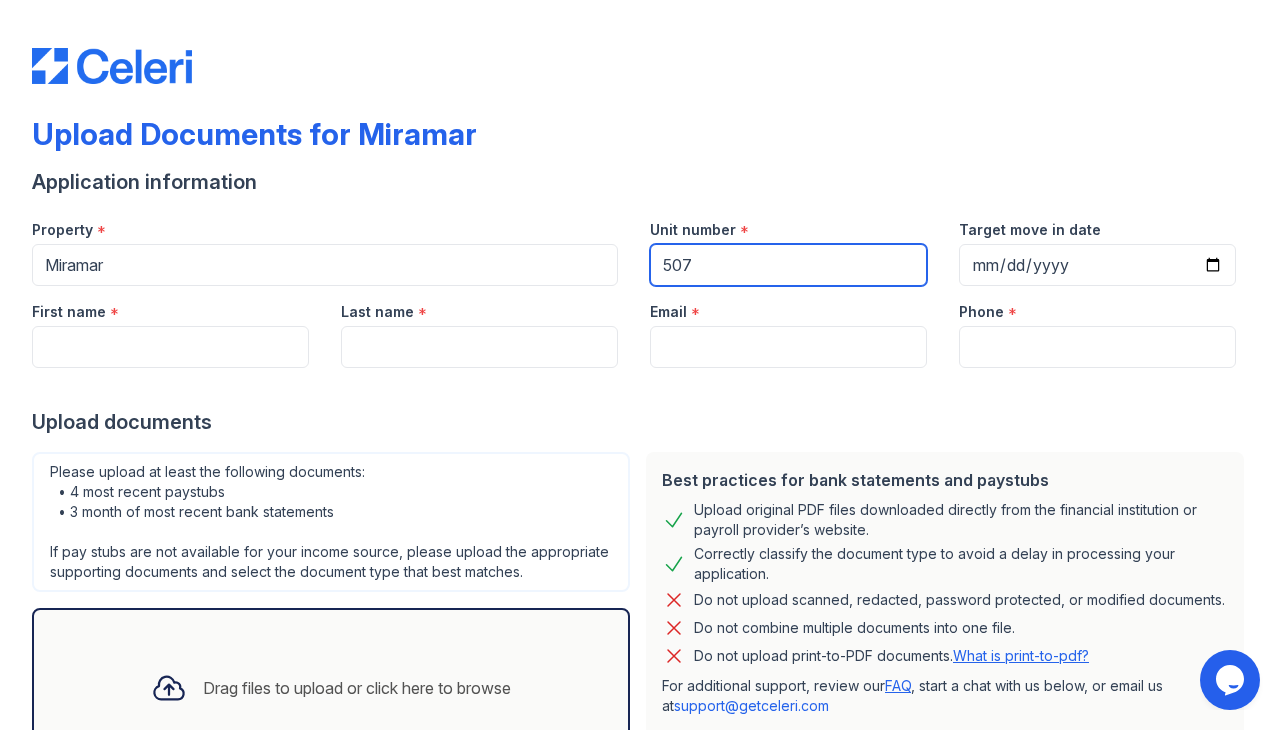 type on "507" 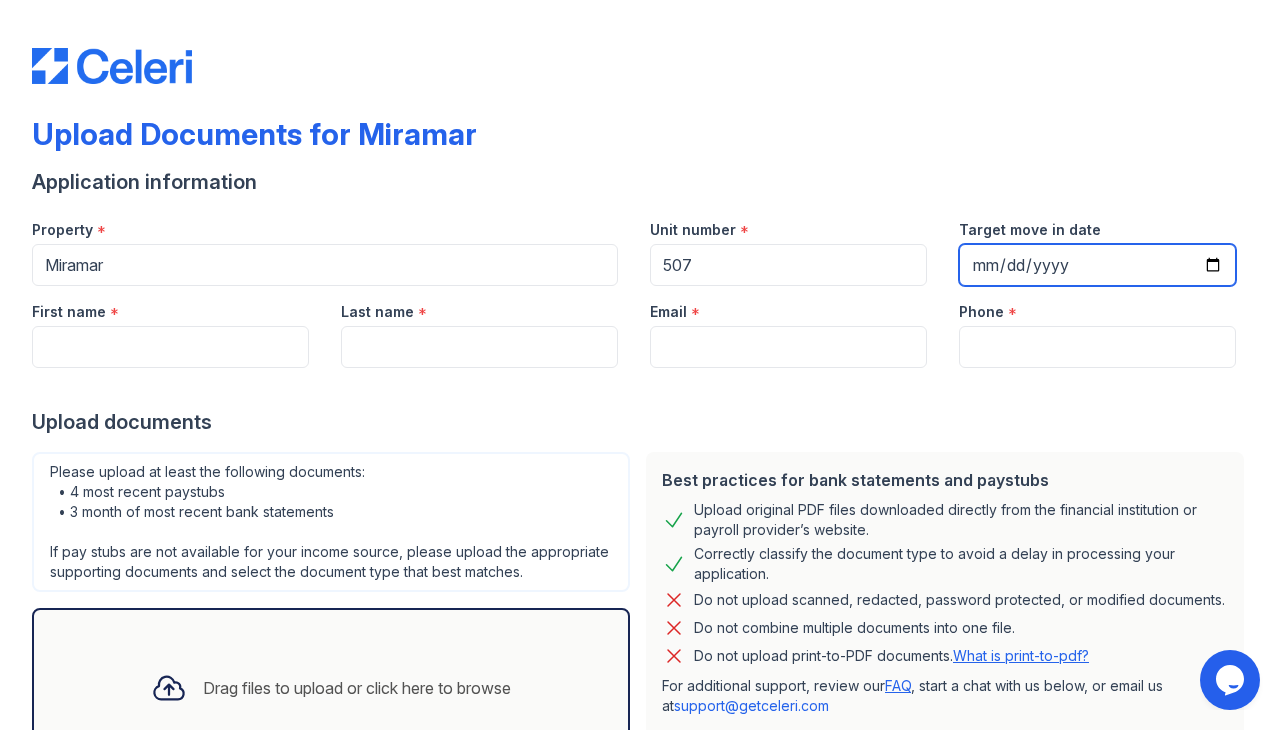 click on "Target move in date" at bounding box center (1097, 265) 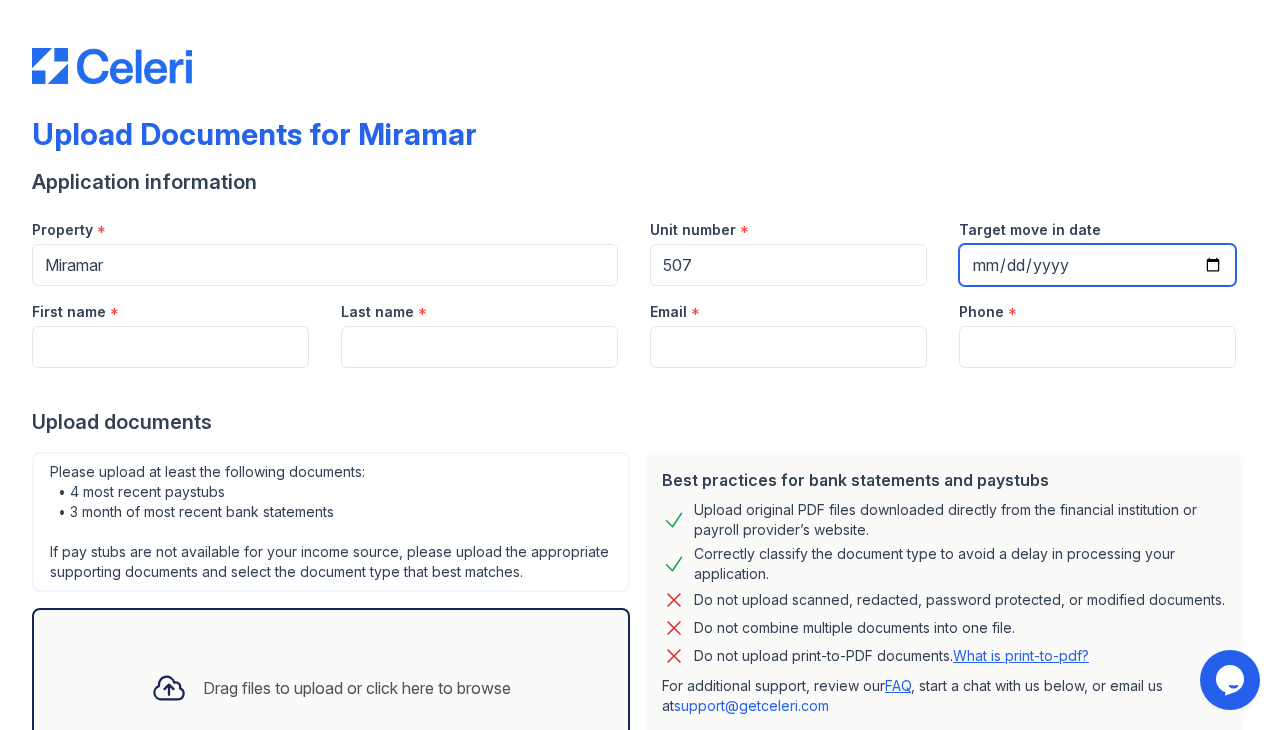 click on "Target move in date" at bounding box center (1097, 265) 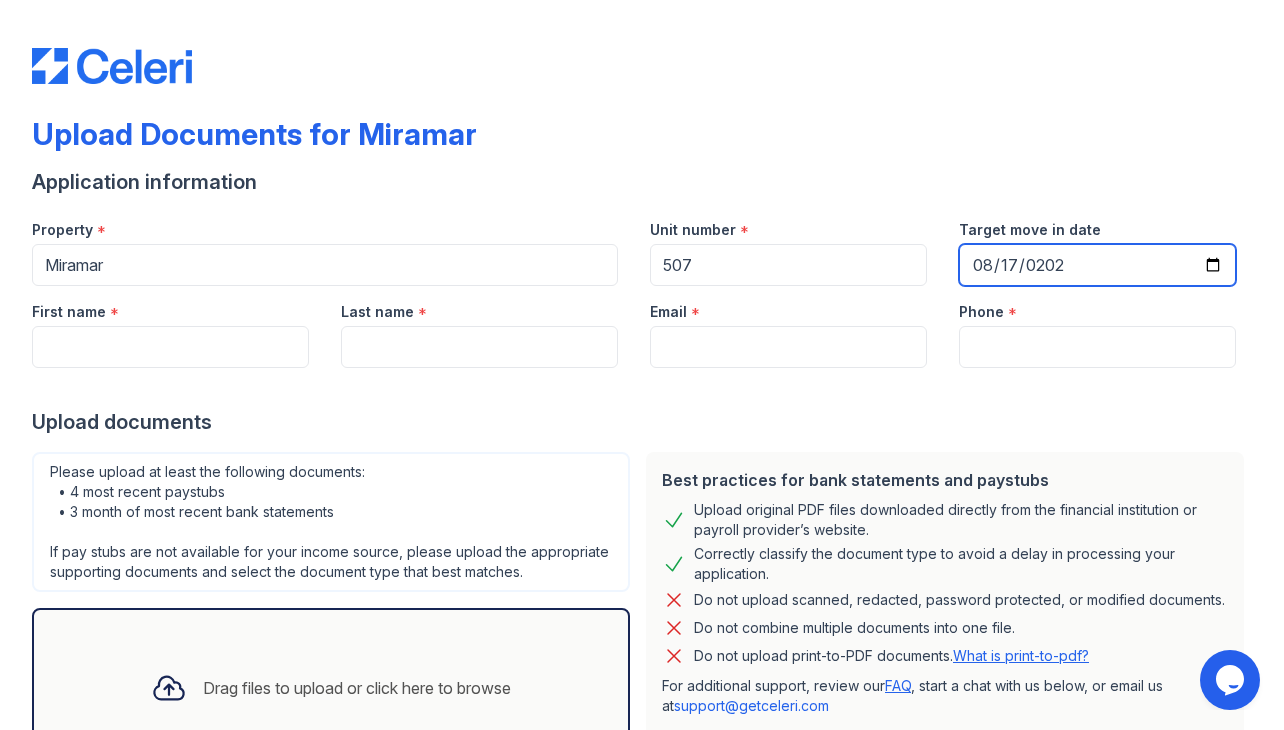 type on "2025-08-17" 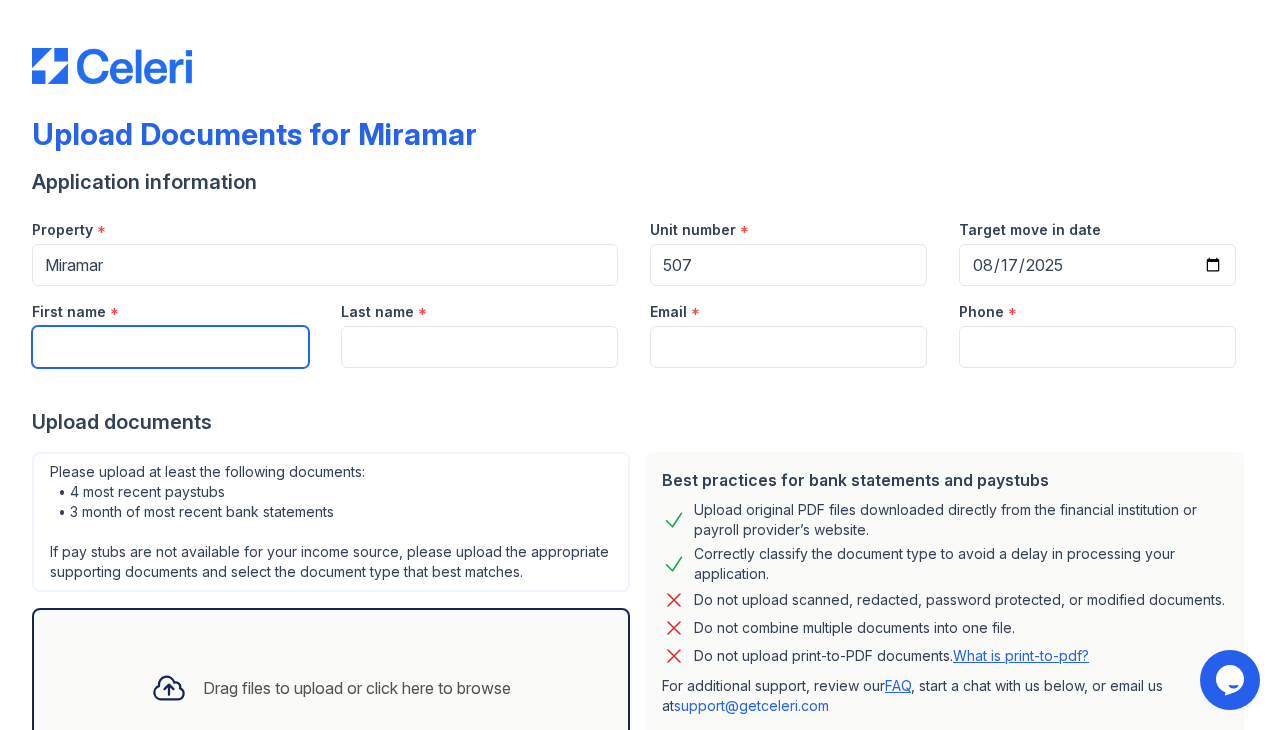 click on "First name" at bounding box center [170, 347] 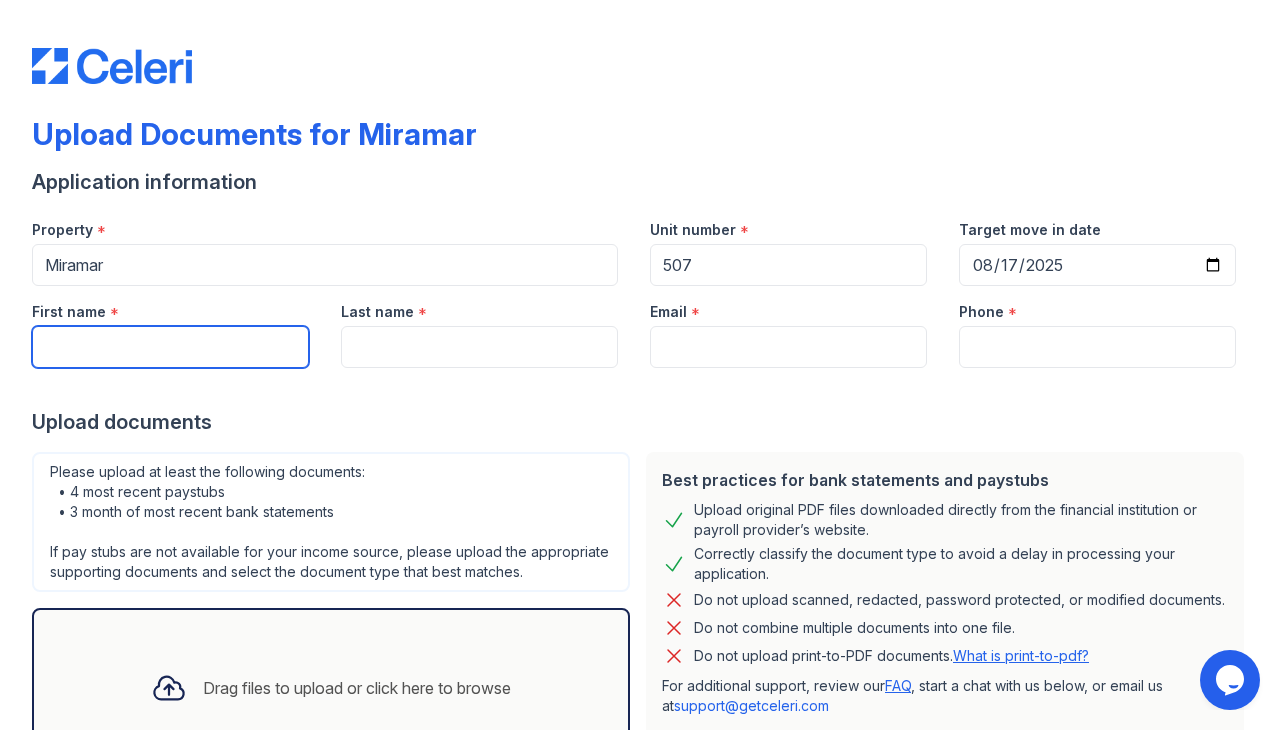 type on "[FIRST]" 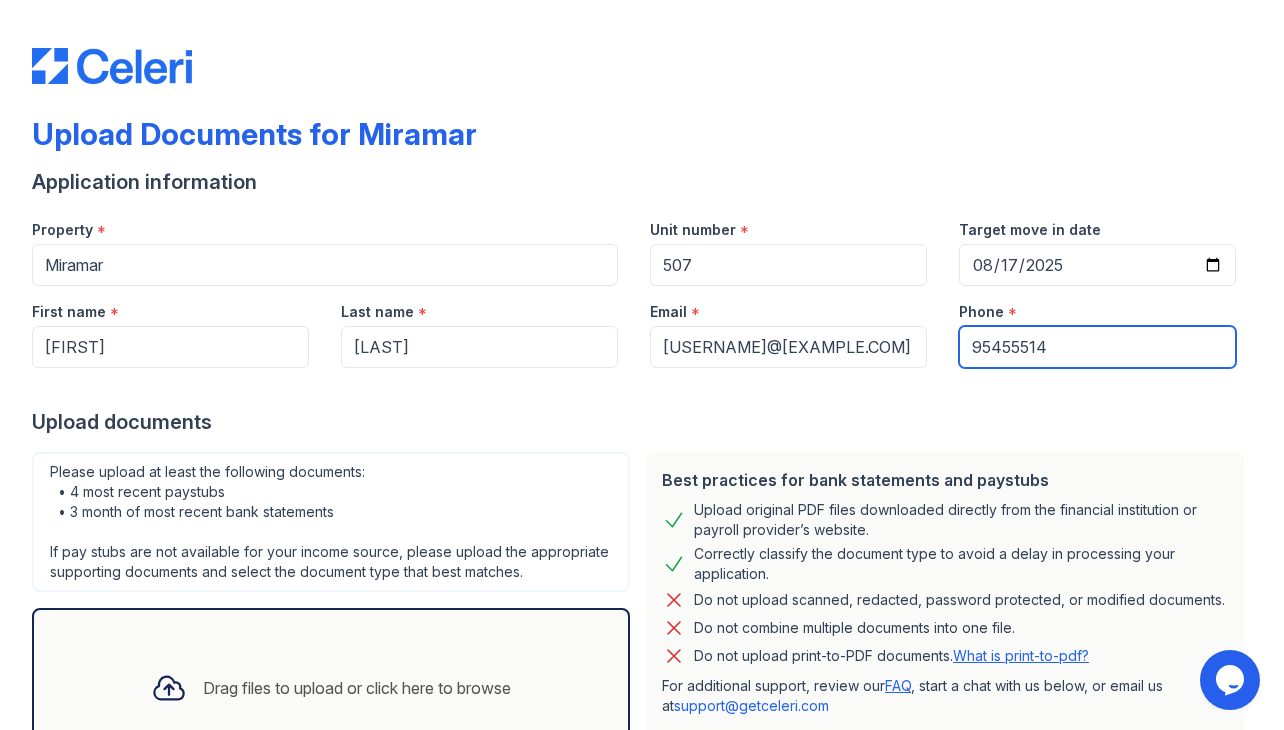 click on "95455514" at bounding box center (1097, 347) 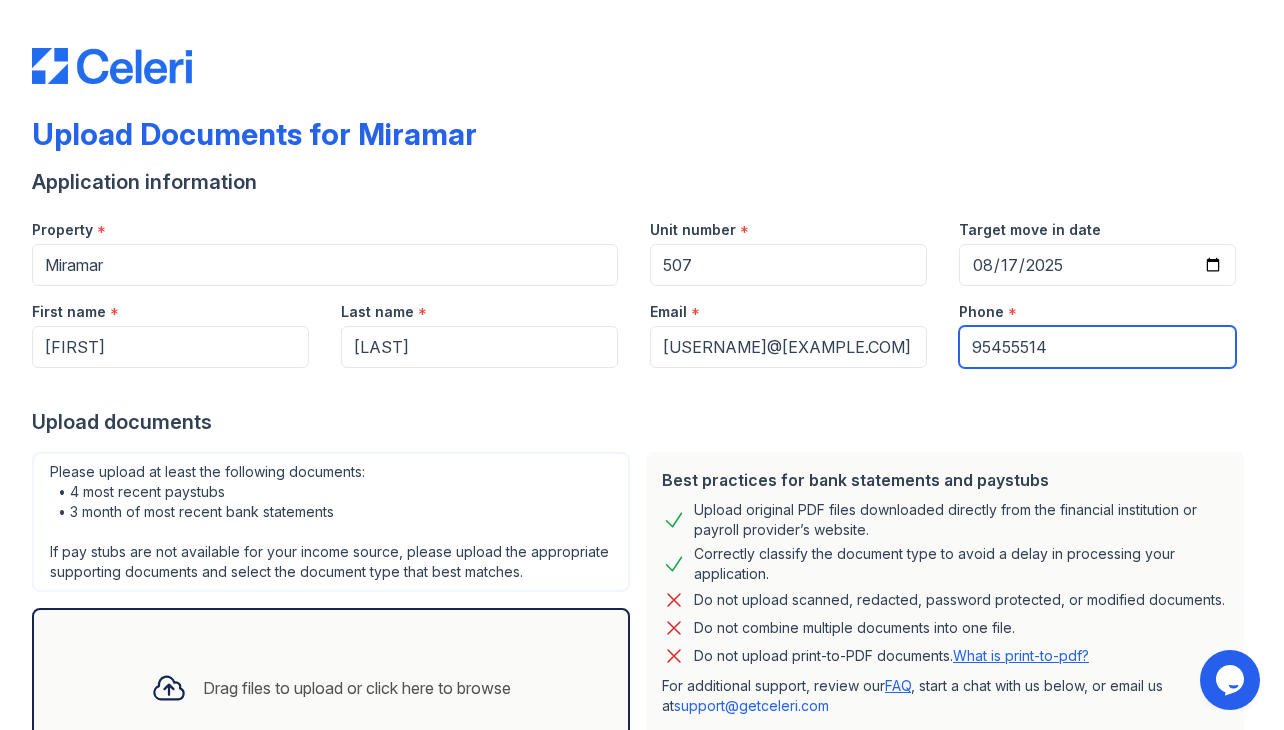 paste on "[PHONE]" 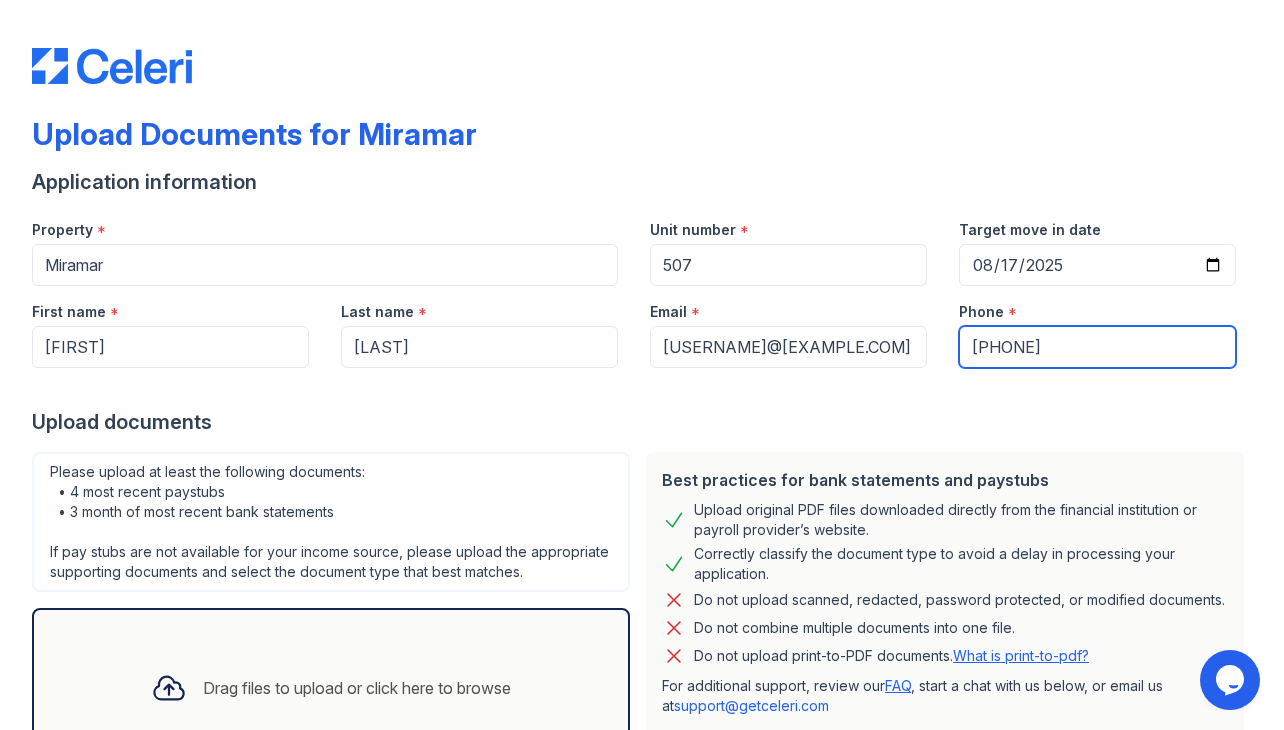 type on "[PHONE]" 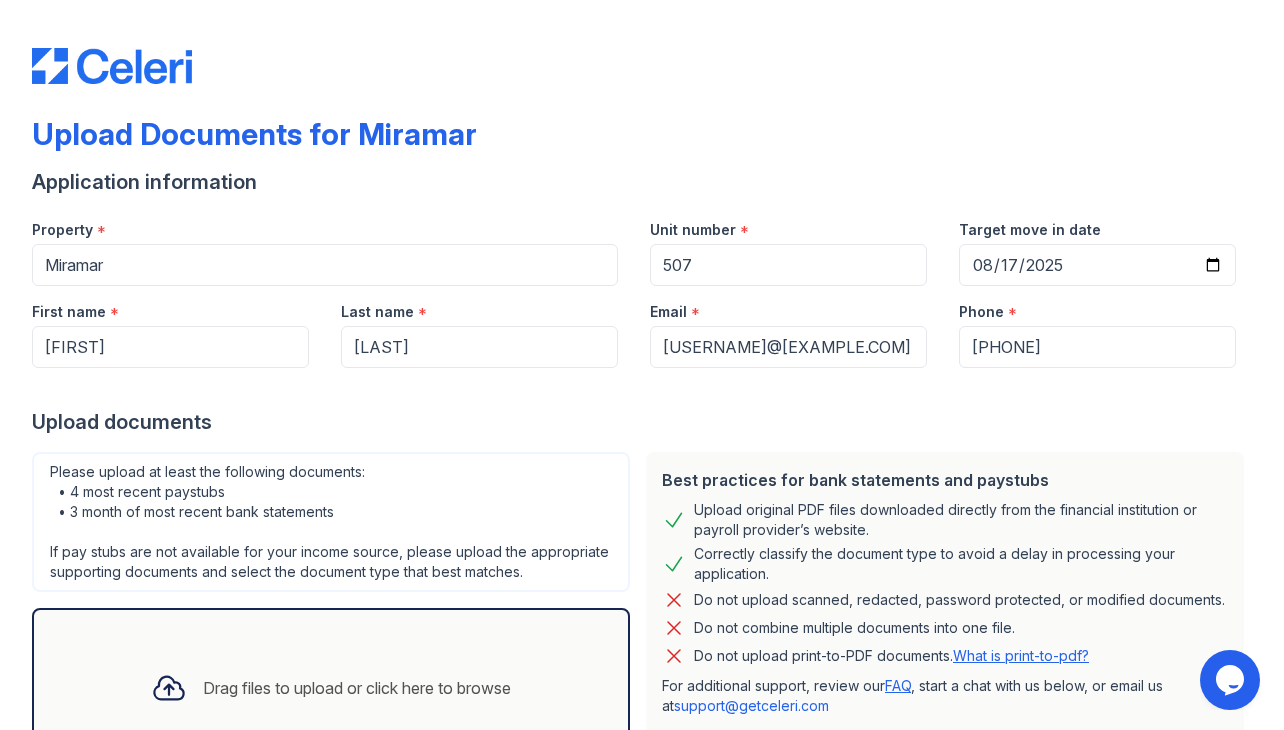 click on "Upload documents" at bounding box center (642, 422) 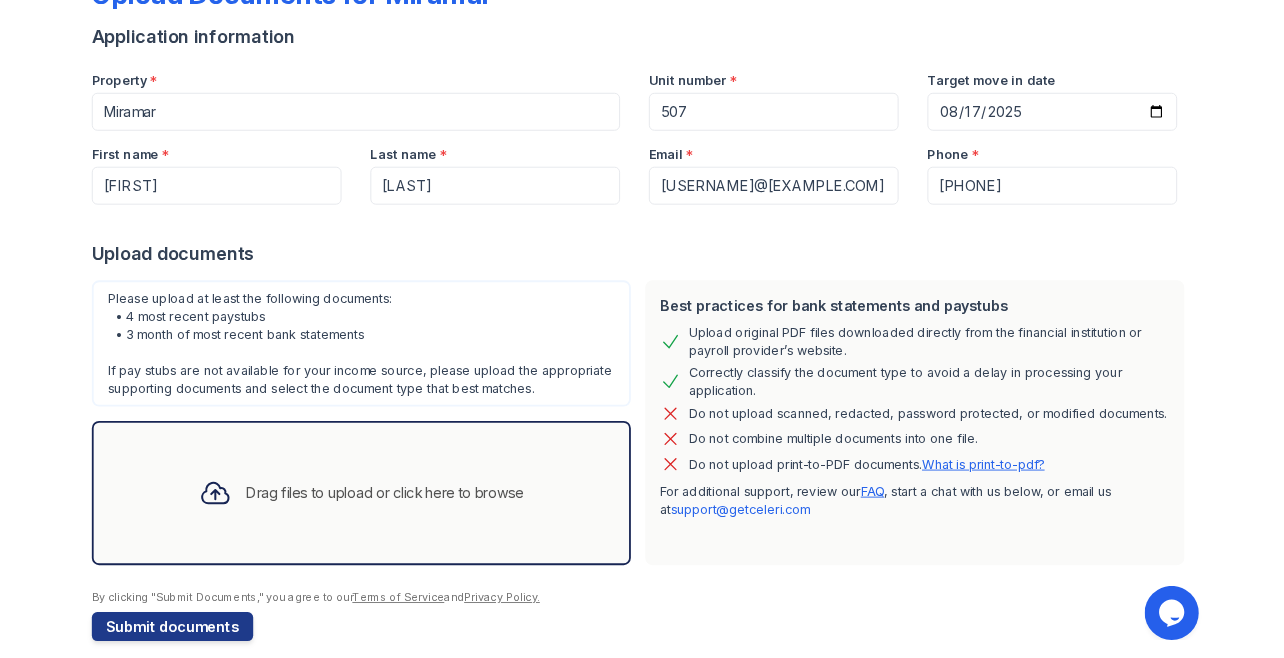 scroll, scrollTop: 162, scrollLeft: 0, axis: vertical 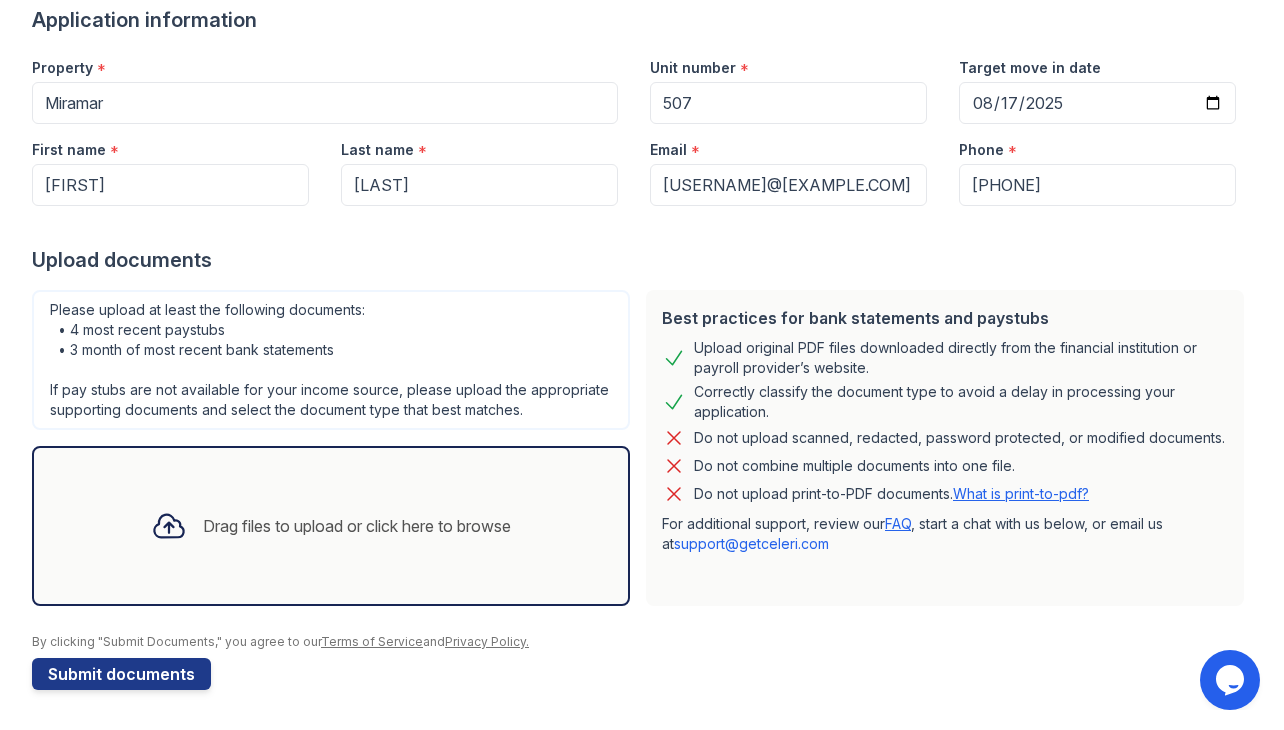click on "Please upload at least the following documents:
• 4 most recent paystubs
• 3 month of most recent bank statements
If pay stubs are not available for your income source, please upload the appropriate supporting documents and select the document type that best matches." at bounding box center (331, 360) 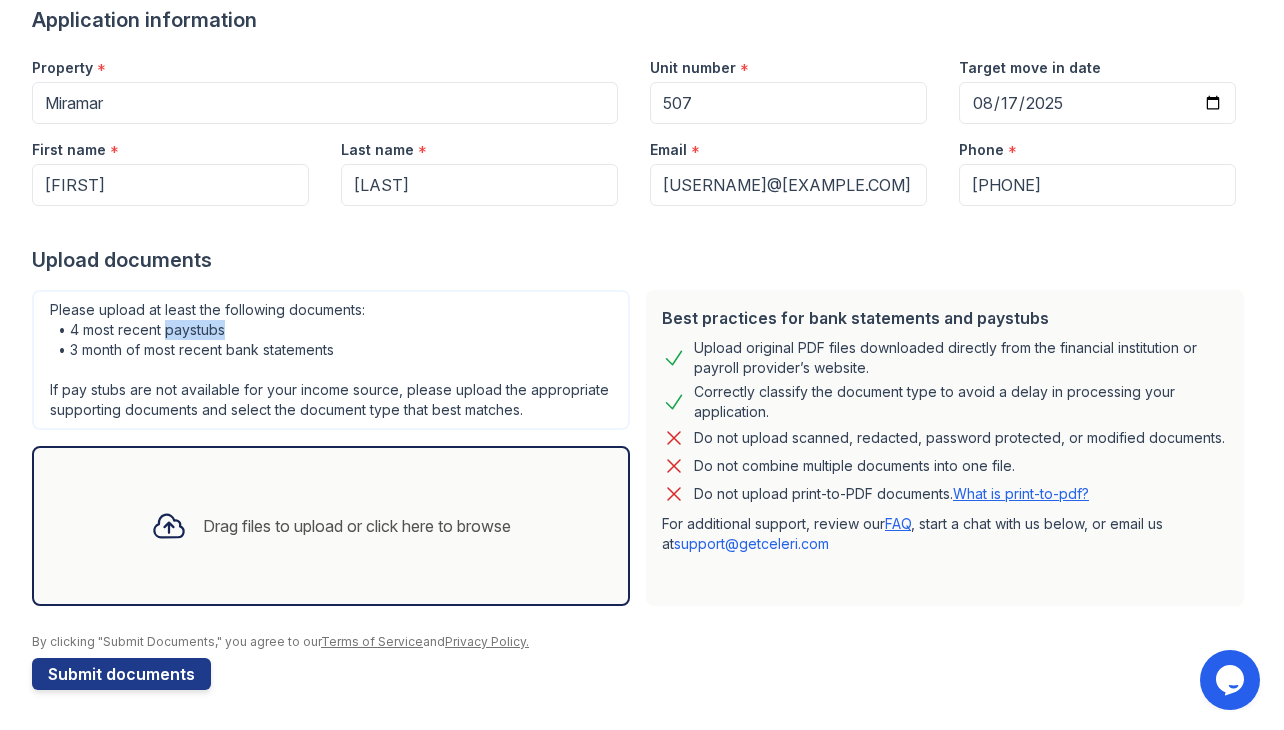 drag, startPoint x: 182, startPoint y: 329, endPoint x: 195, endPoint y: 329, distance: 13 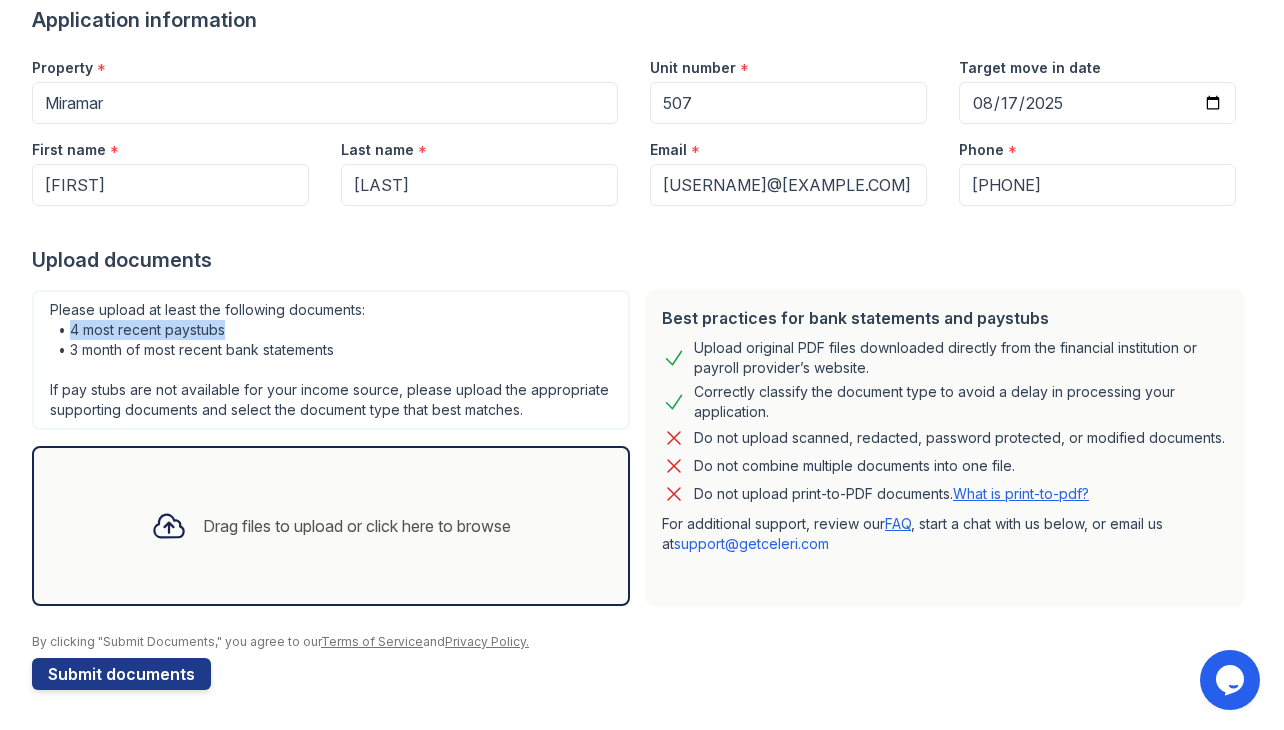 drag, startPoint x: 71, startPoint y: 328, endPoint x: 227, endPoint y: 328, distance: 156 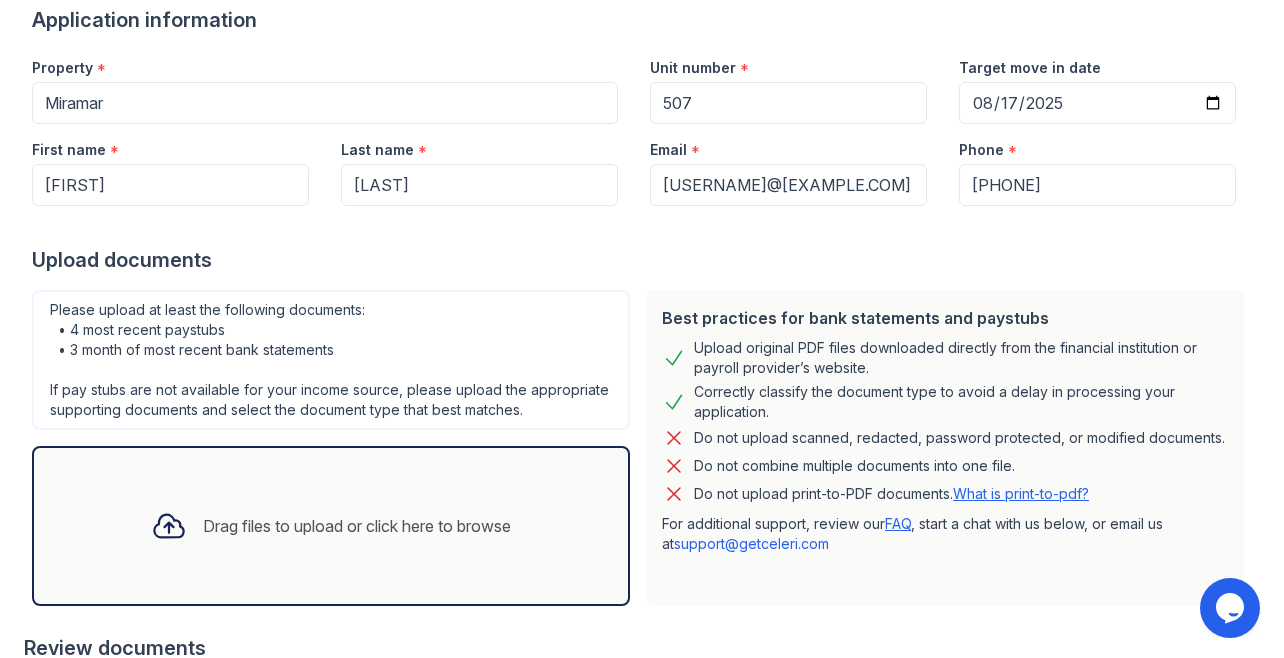 click on "Drag files to upload or click here to browse" at bounding box center (331, 526) 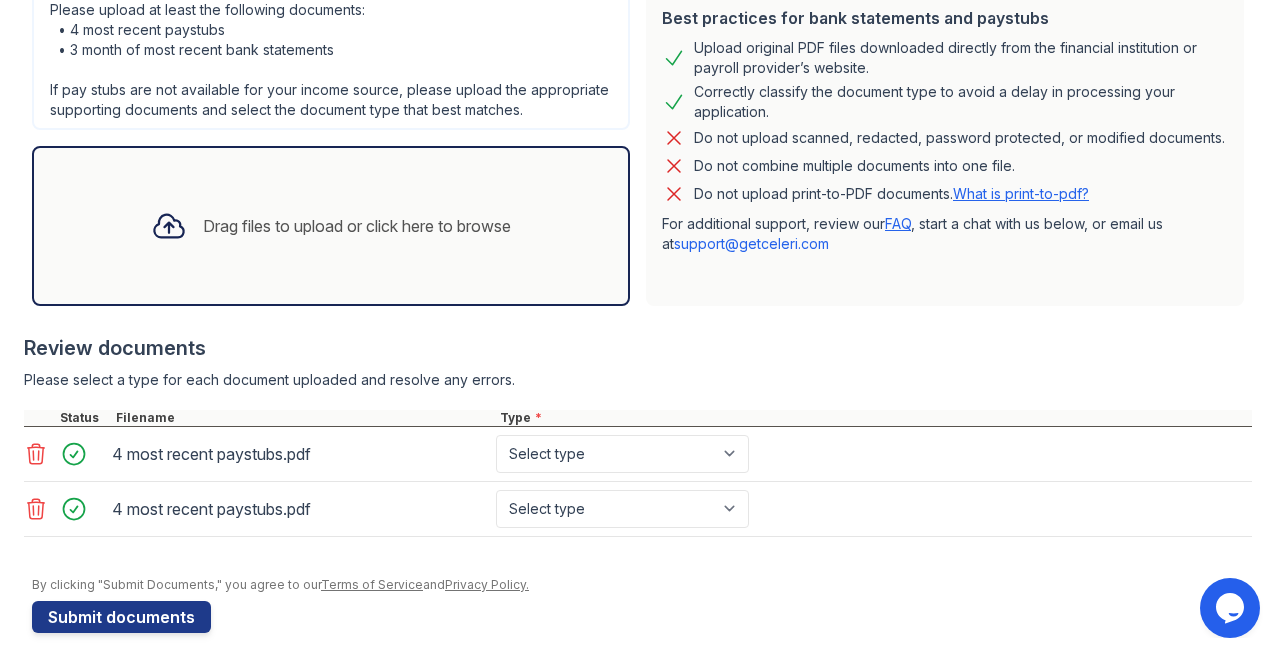 scroll, scrollTop: 477, scrollLeft: 0, axis: vertical 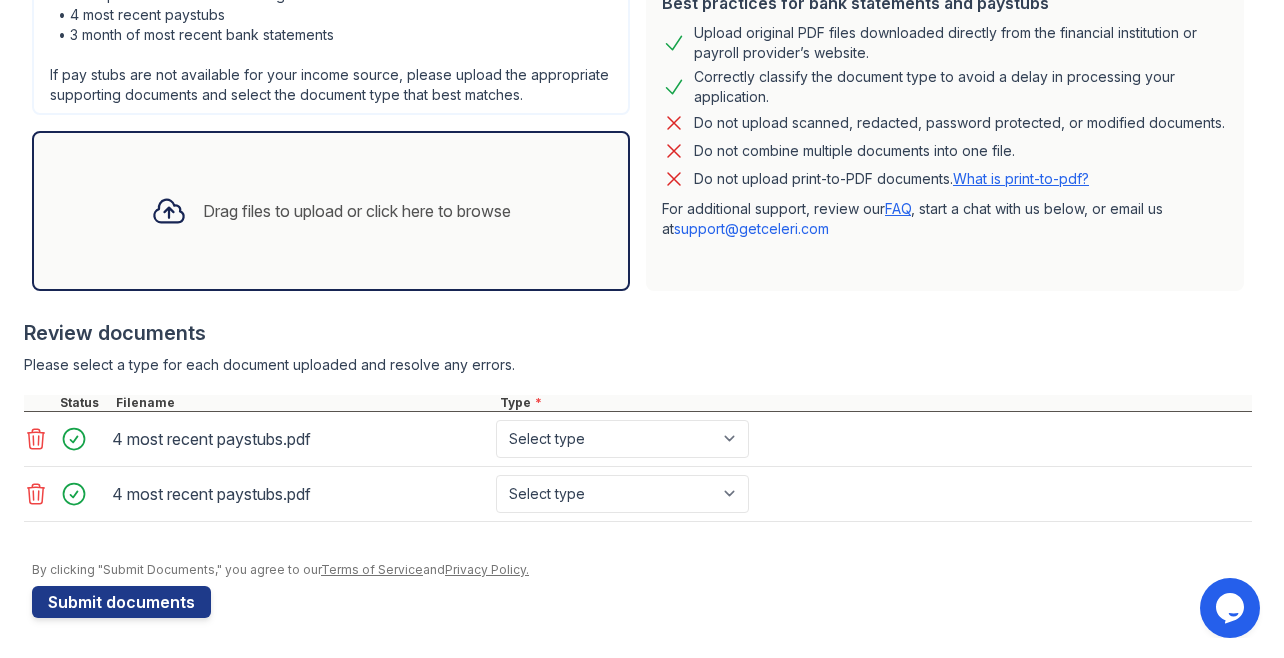 click 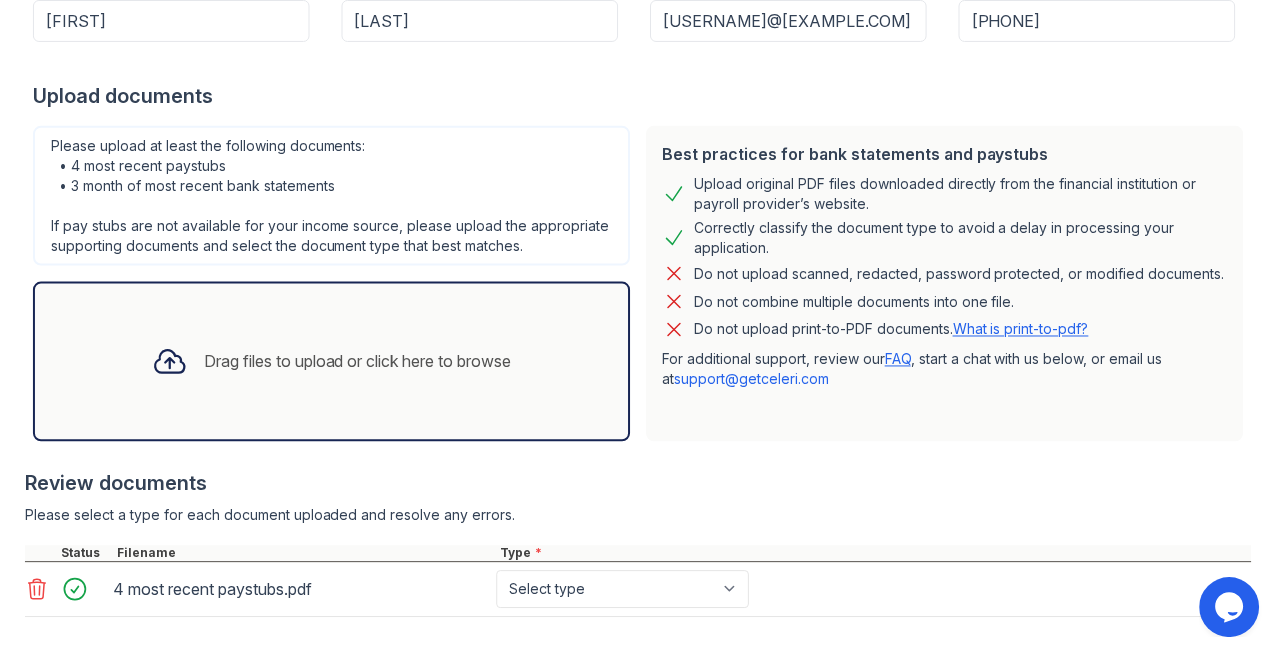 scroll, scrollTop: 322, scrollLeft: 0, axis: vertical 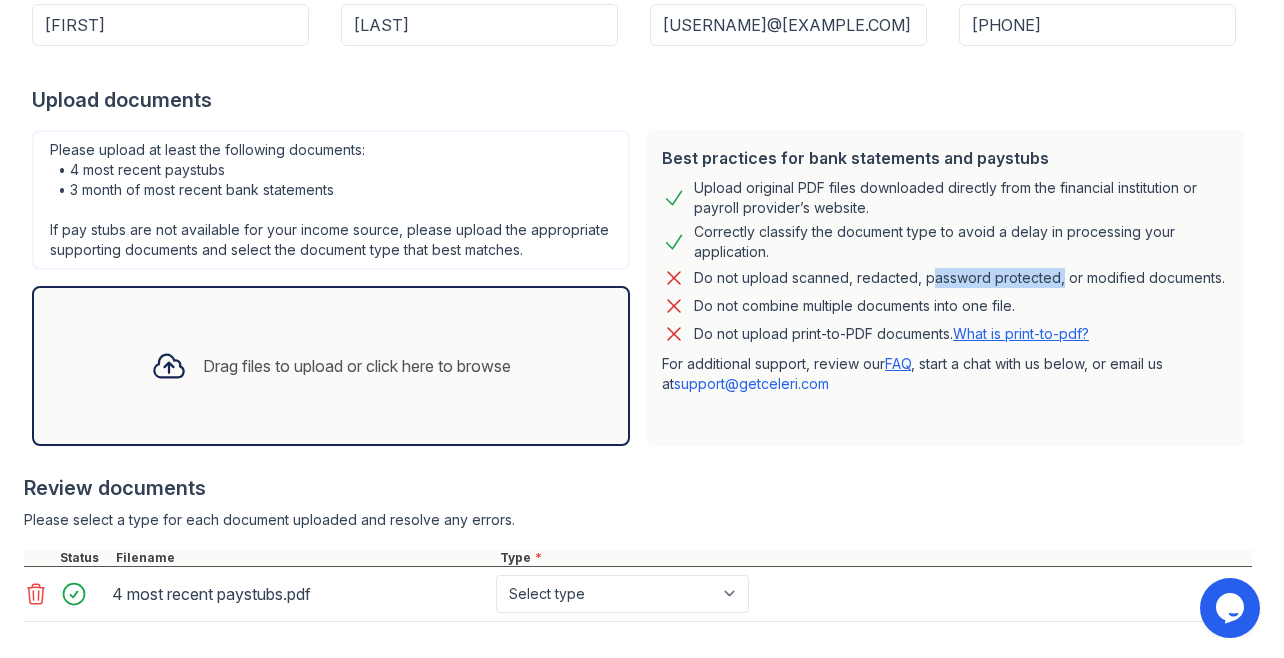 drag, startPoint x: 918, startPoint y: 280, endPoint x: 1043, endPoint y: 278, distance: 125.016 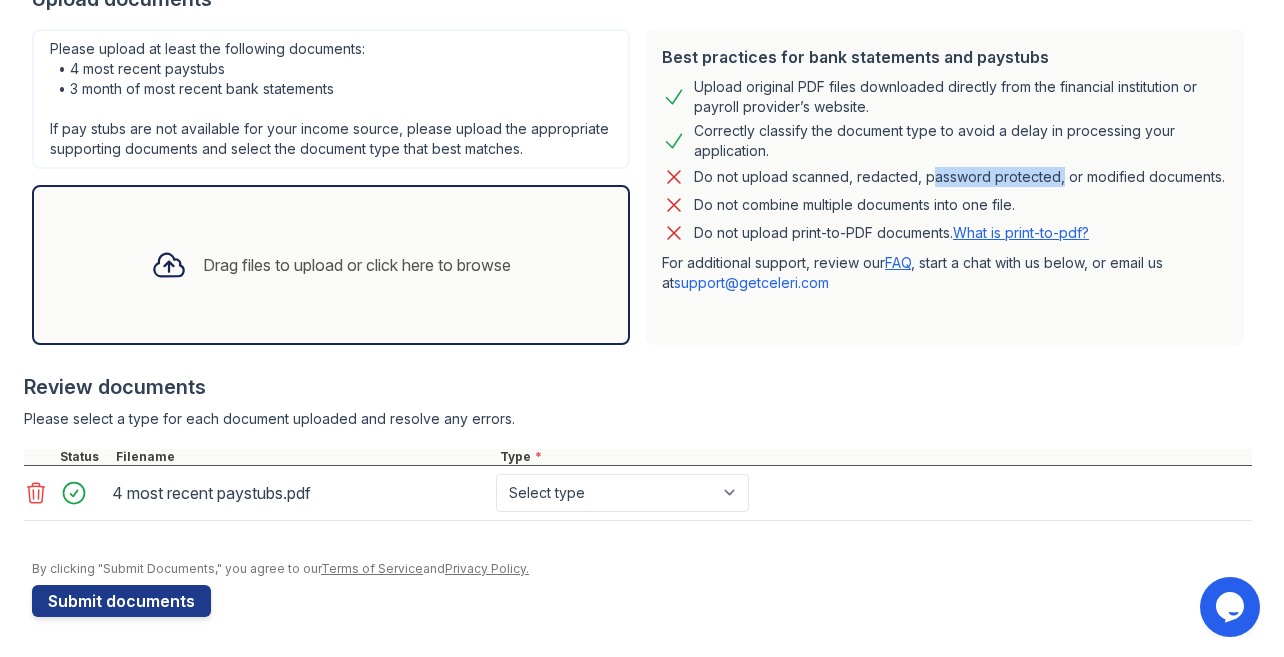 click 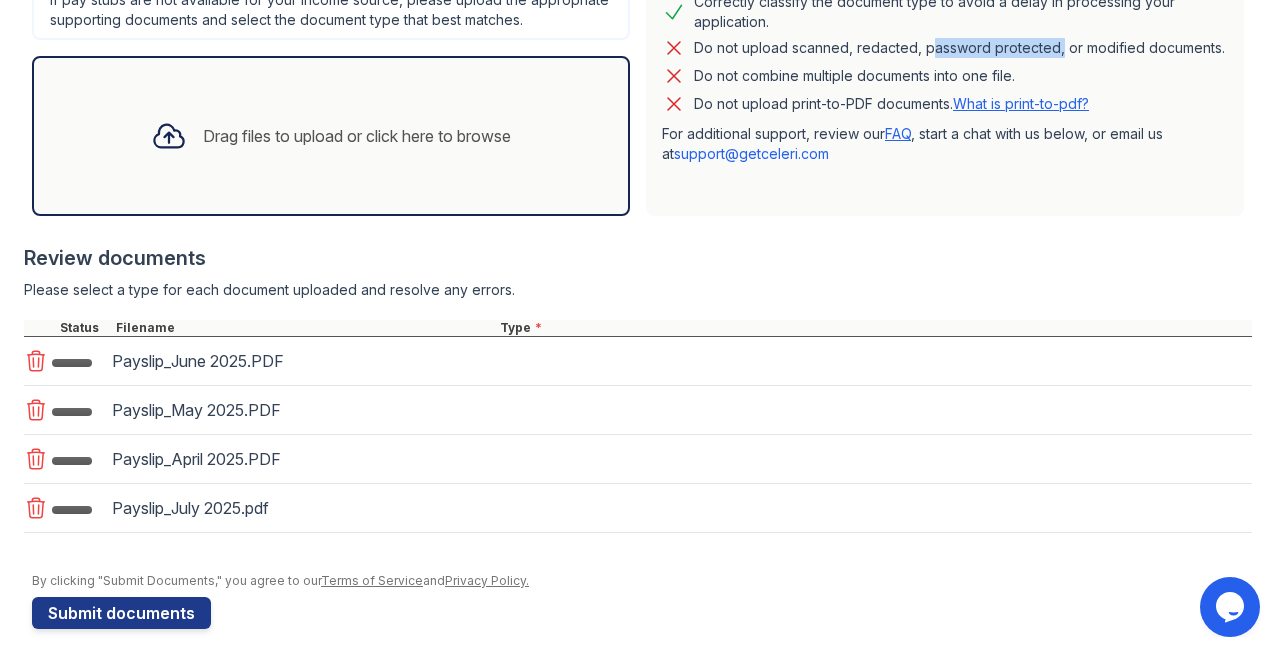 scroll, scrollTop: 564, scrollLeft: 0, axis: vertical 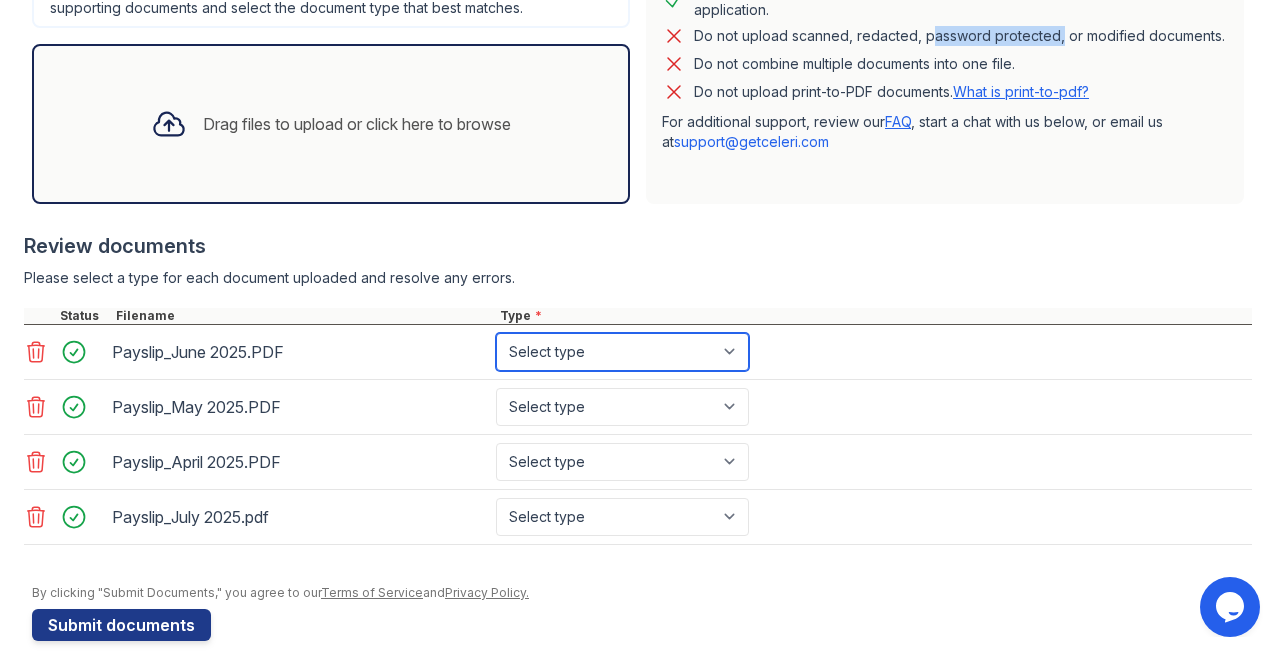 click on "Select type
Paystub
Bank Statement
Offer Letter
Tax Documents
Benefit Award Letter
Investment Account Statement
Other" at bounding box center [622, 352] 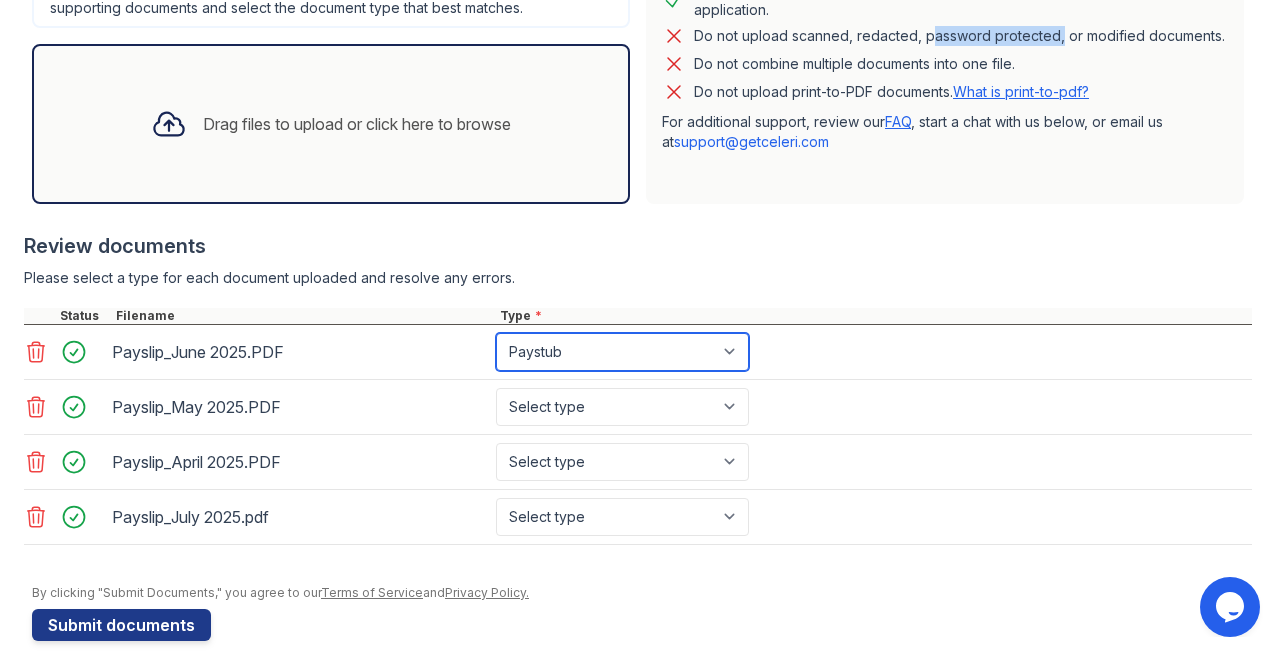 click on "Select type
Paystub
Bank Statement
Offer Letter
Tax Documents
Benefit Award Letter
Investment Account Statement
Other" at bounding box center [622, 352] 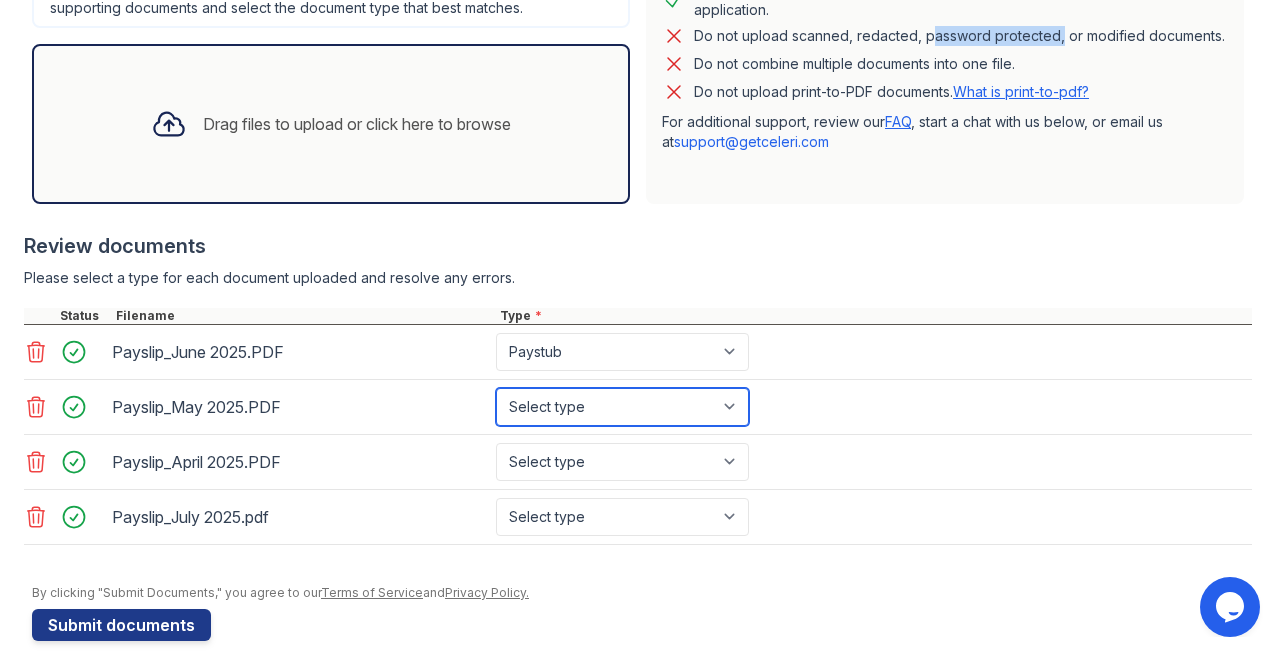 click on "Select type
Paystub
Bank Statement
Offer Letter
Tax Documents
Benefit Award Letter
Investment Account Statement
Other" at bounding box center [622, 407] 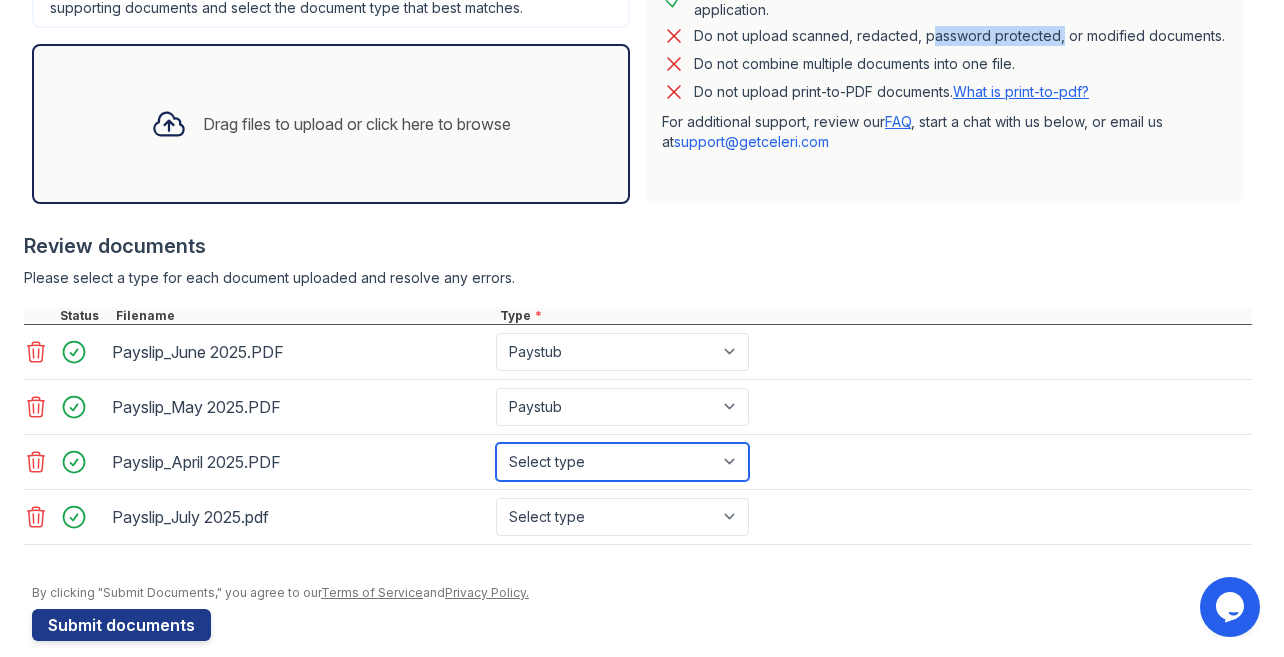 click on "Select type
Paystub
Bank Statement
Offer Letter
Tax Documents
Benefit Award Letter
Investment Account Statement
Other" at bounding box center (622, 462) 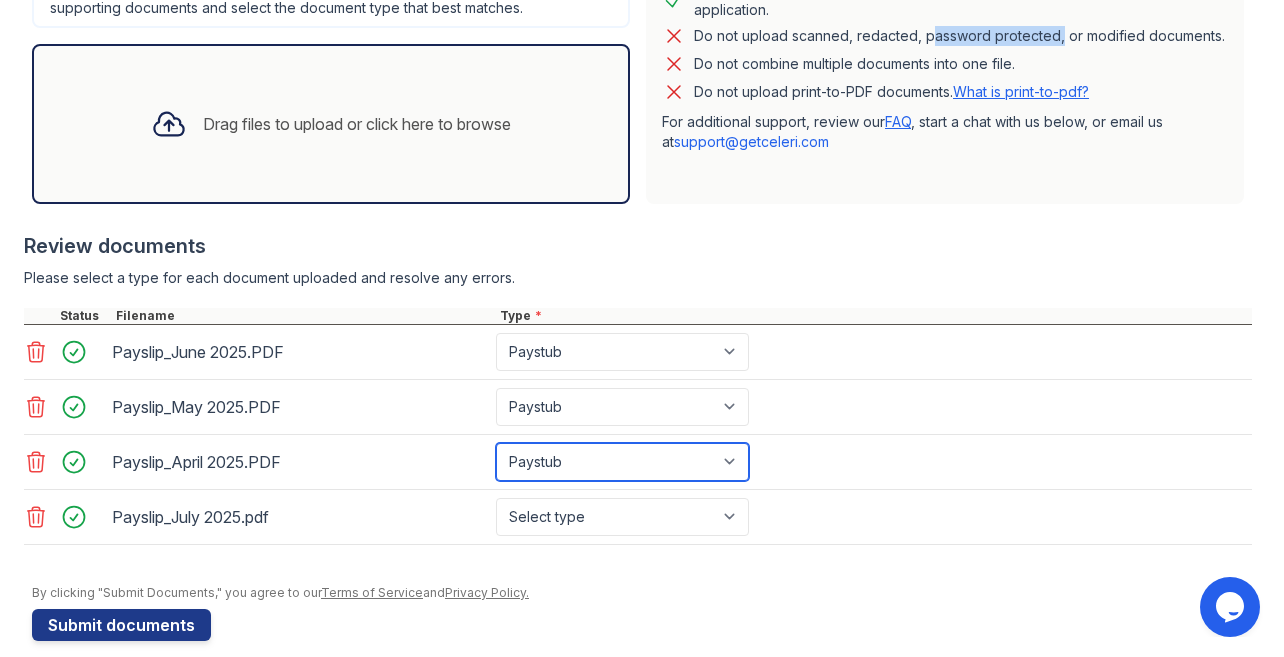 click on "Select type
Paystub
Bank Statement
Offer Letter
Tax Documents
Benefit Award Letter
Investment Account Statement
Other" at bounding box center [622, 462] 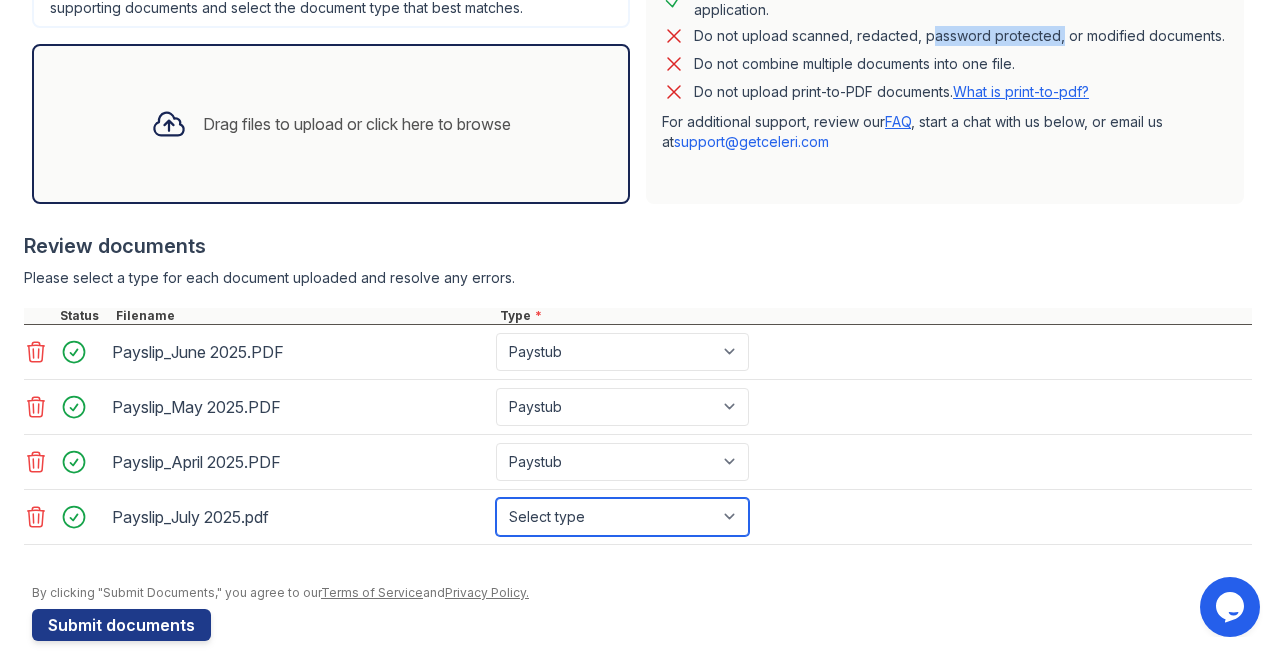 click on "Select type
Paystub
Bank Statement
Offer Letter
Tax Documents
Benefit Award Letter
Investment Account Statement
Other" at bounding box center (622, 517) 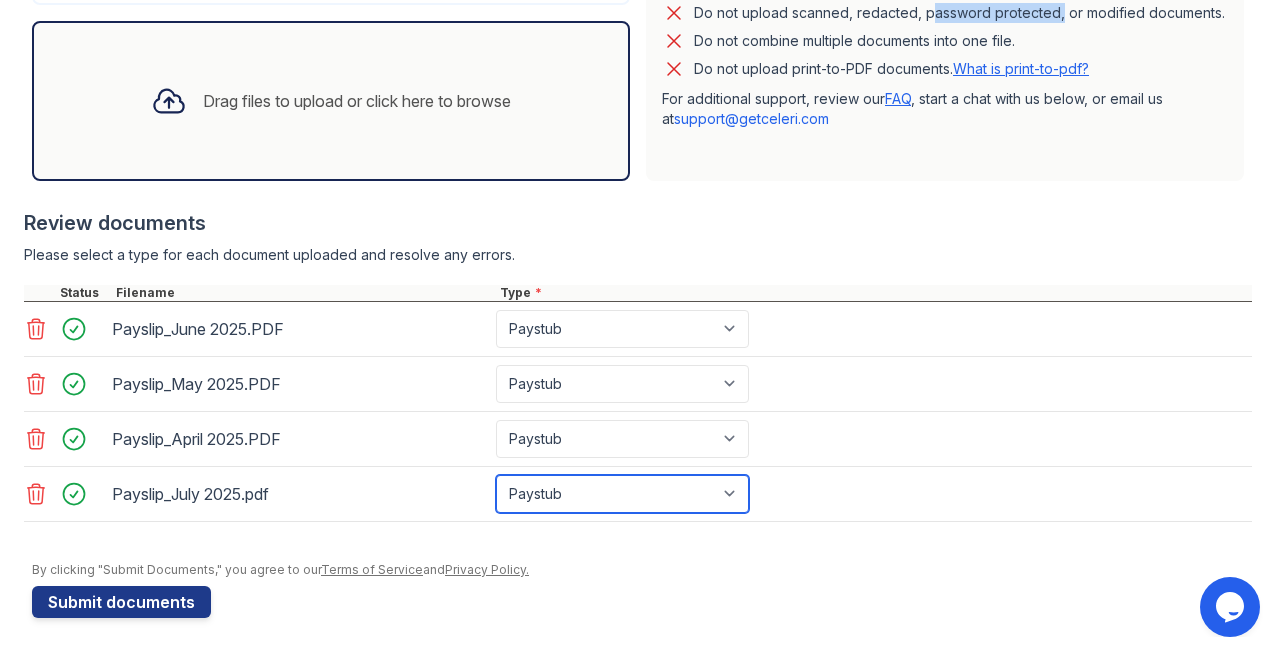 scroll, scrollTop: 588, scrollLeft: 0, axis: vertical 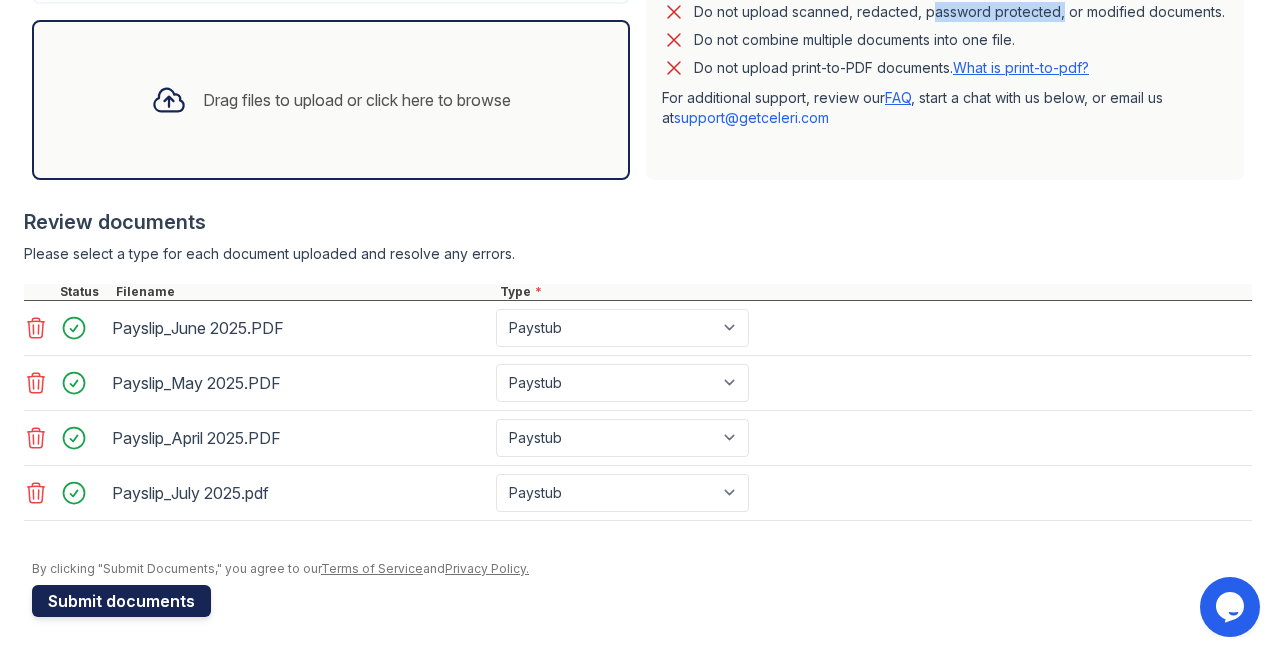 click on "Submit documents" at bounding box center [121, 601] 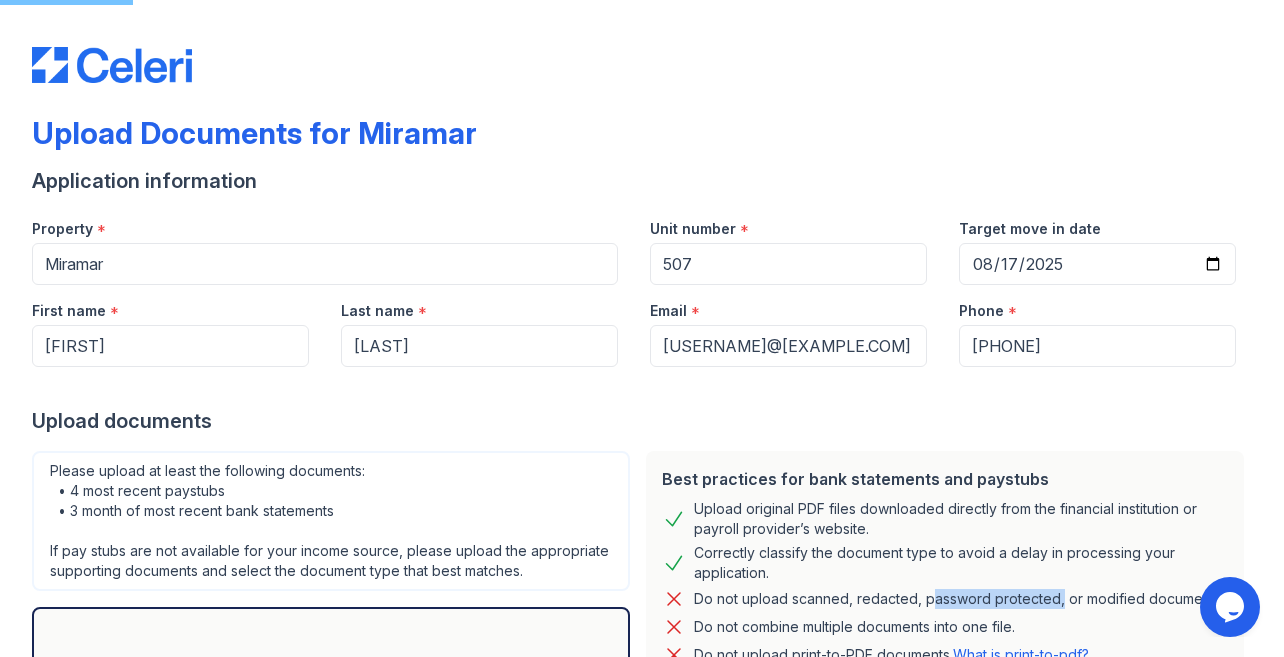 scroll, scrollTop: 0, scrollLeft: 0, axis: both 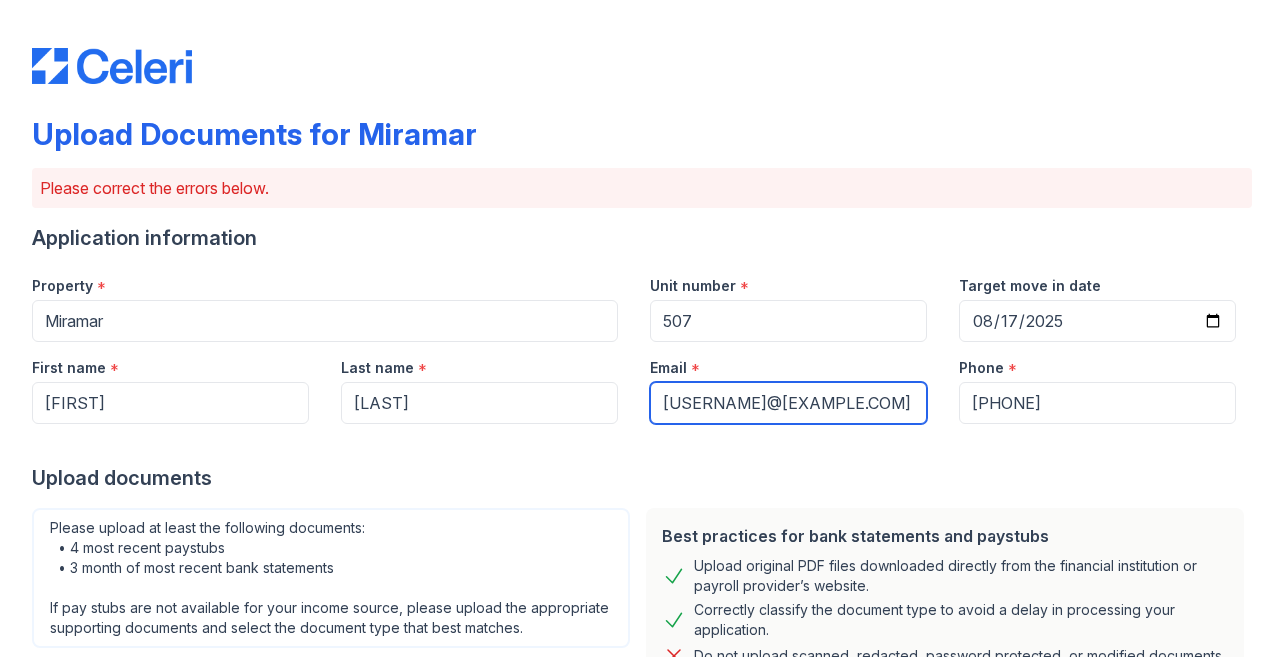 click on "[USERNAME]@[EXAMPLE.COM]" at bounding box center [788, 403] 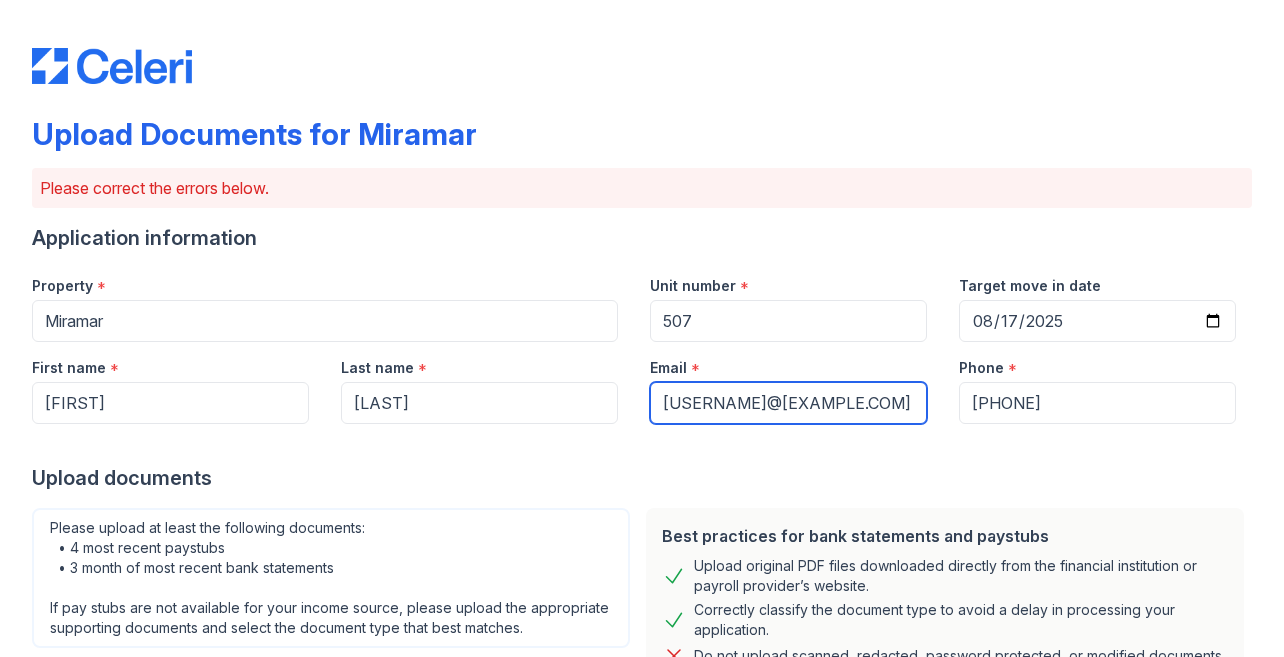 click on "[USERNAME]@[EXAMPLE.COM]" at bounding box center [788, 403] 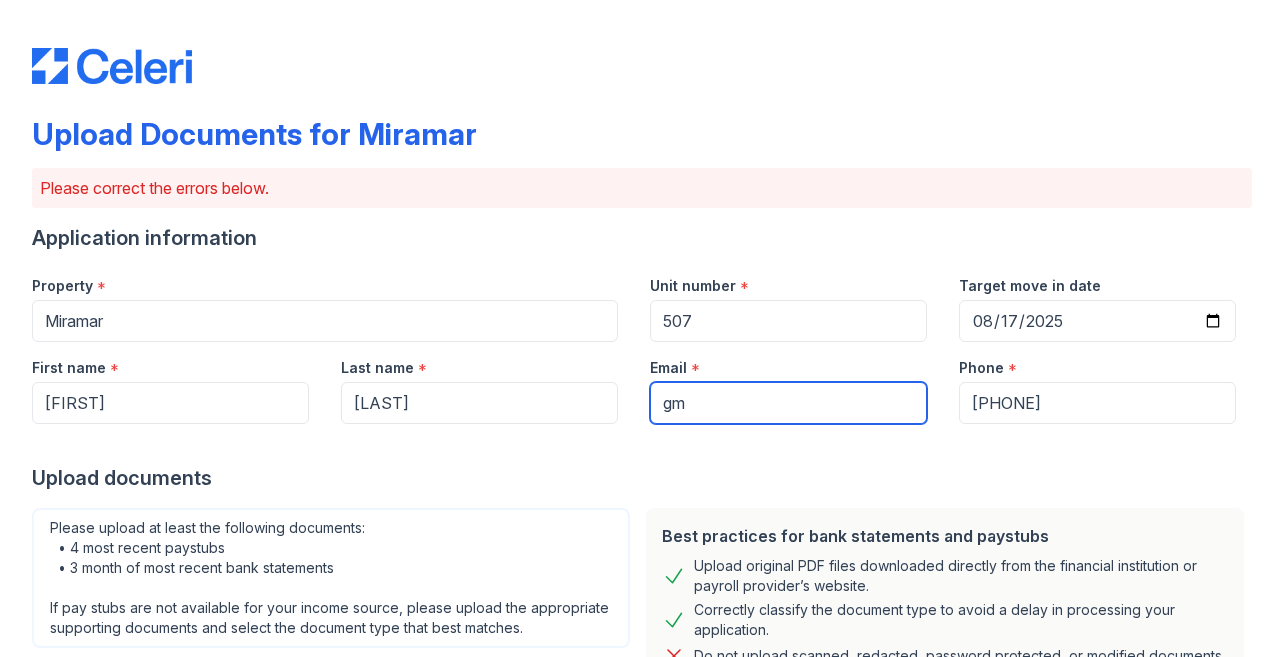 type on "g" 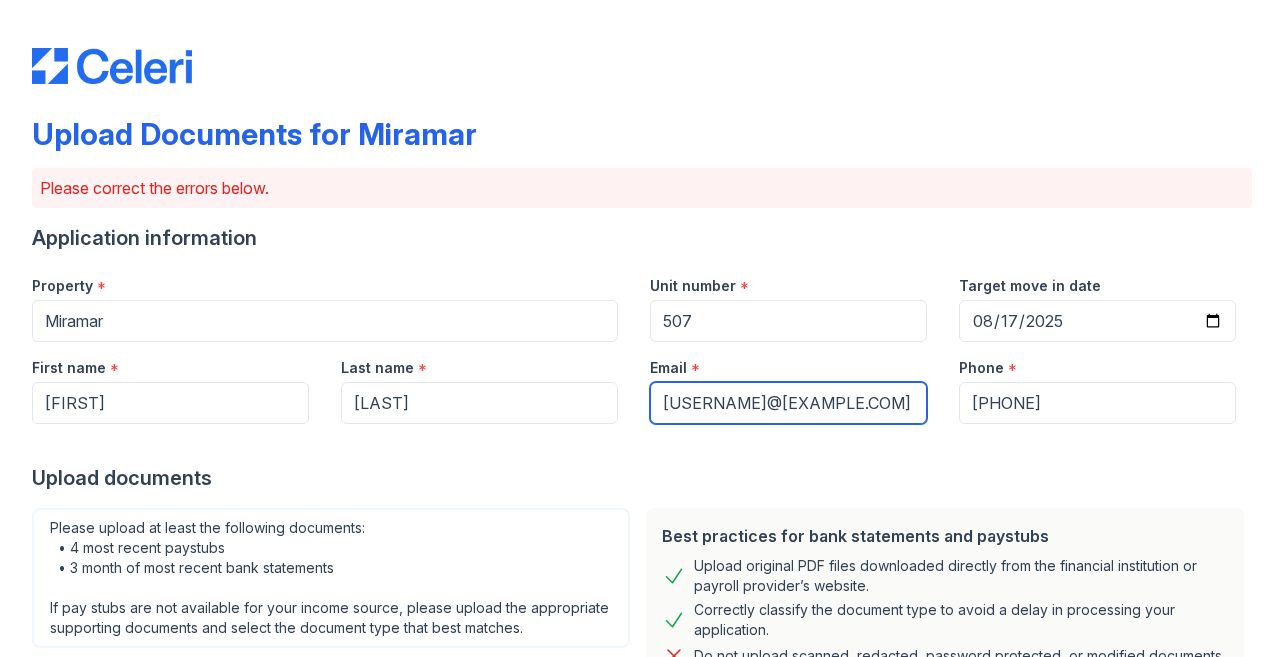 type on "[USERNAME]@[EXAMPLE.COM]" 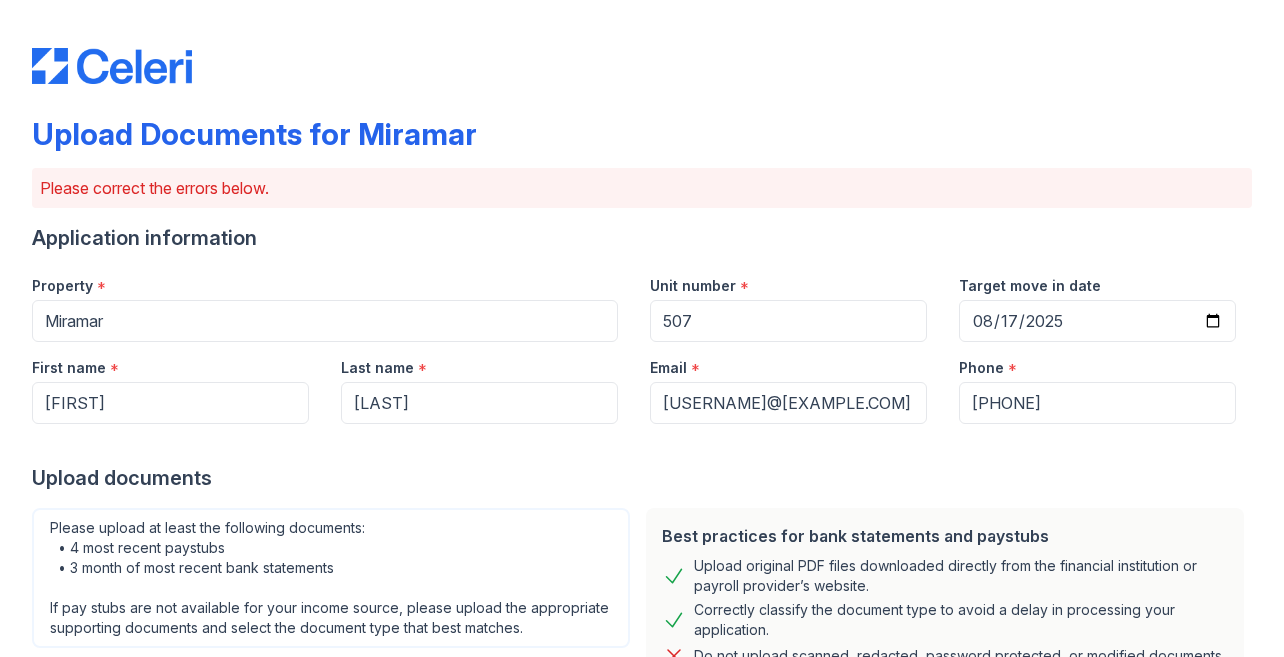 click on "Upload documents" at bounding box center [642, 478] 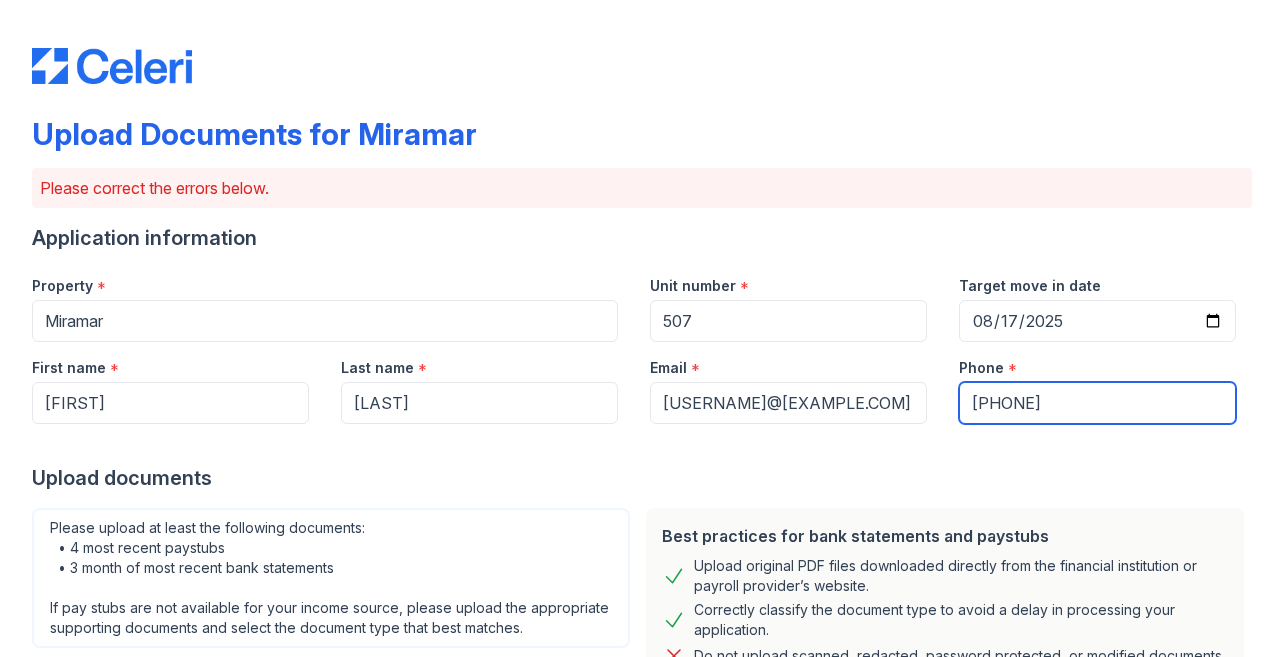 click on "[PHONE]" at bounding box center (1097, 403) 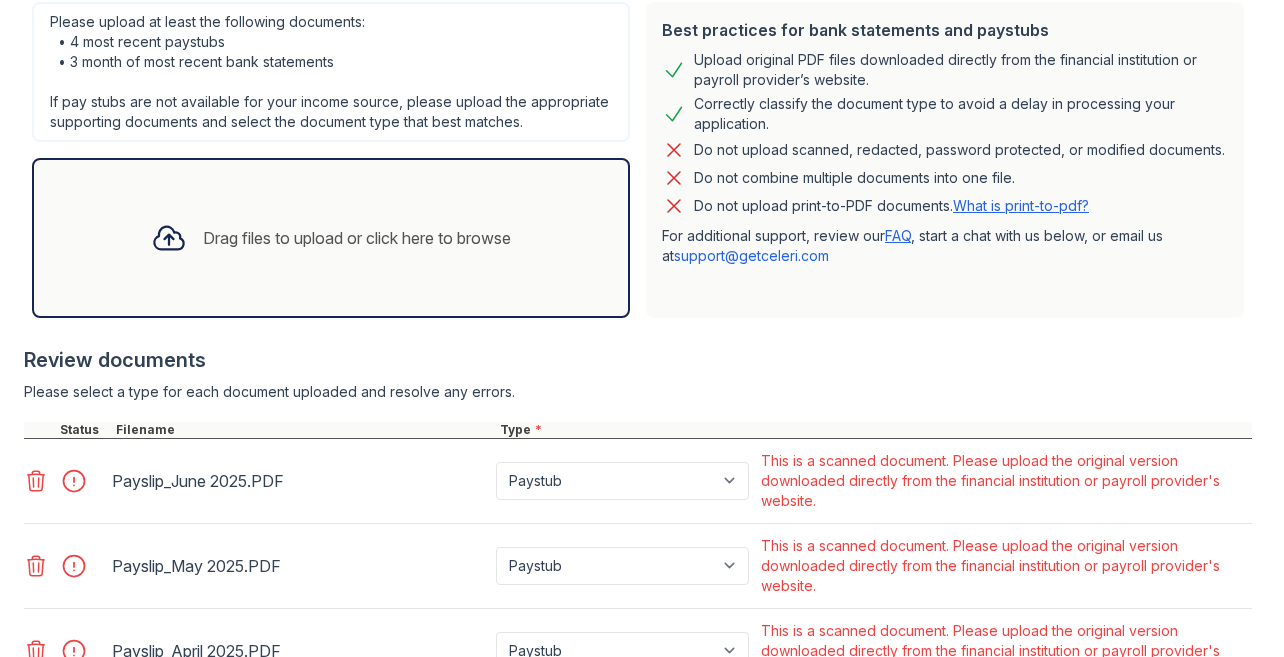 scroll, scrollTop: 798, scrollLeft: 0, axis: vertical 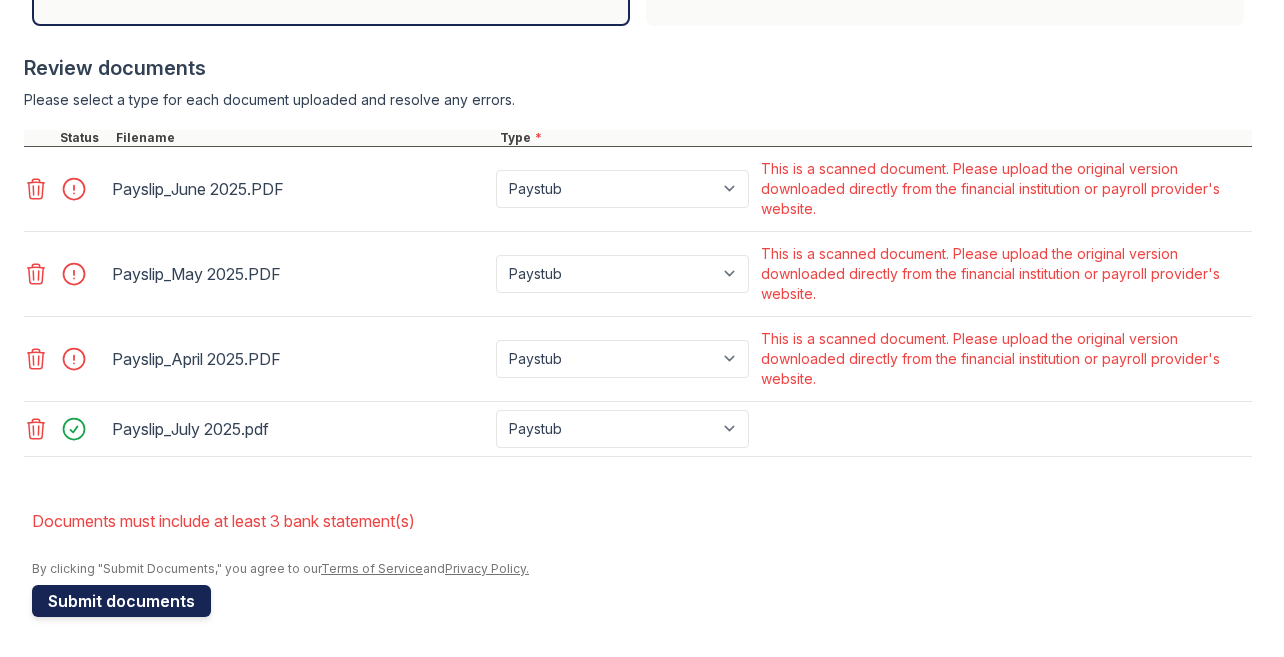 click on "Submit documents" at bounding box center (121, 601) 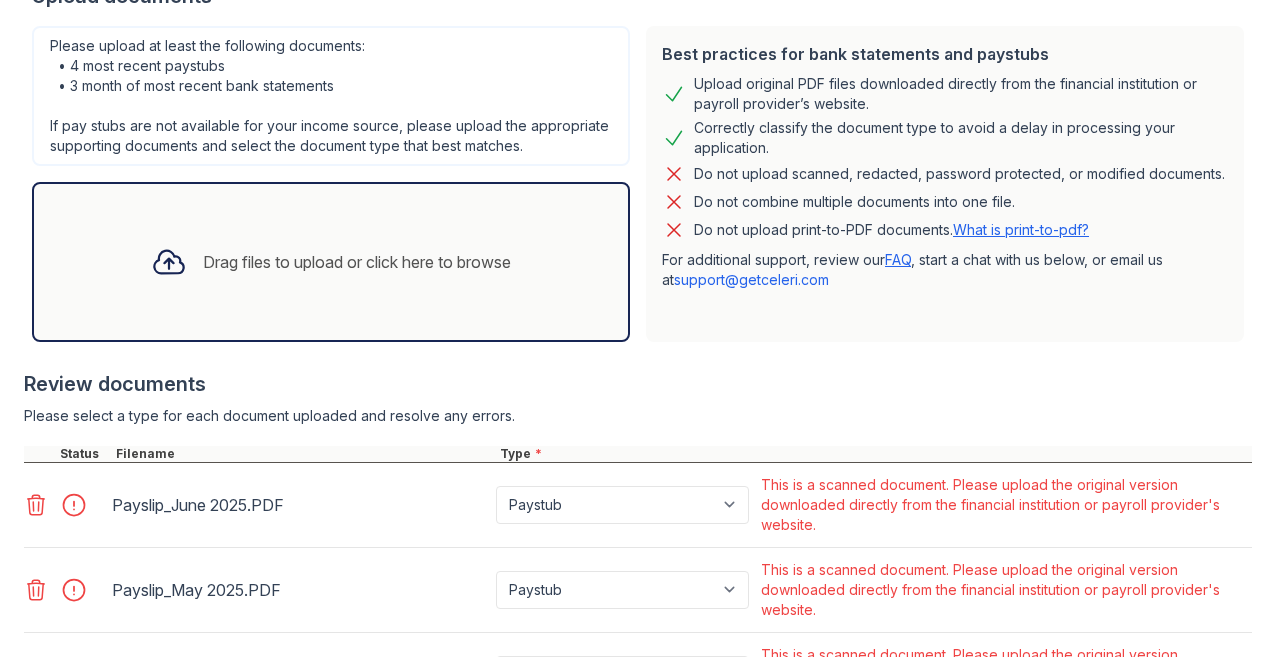 scroll, scrollTop: 798, scrollLeft: 0, axis: vertical 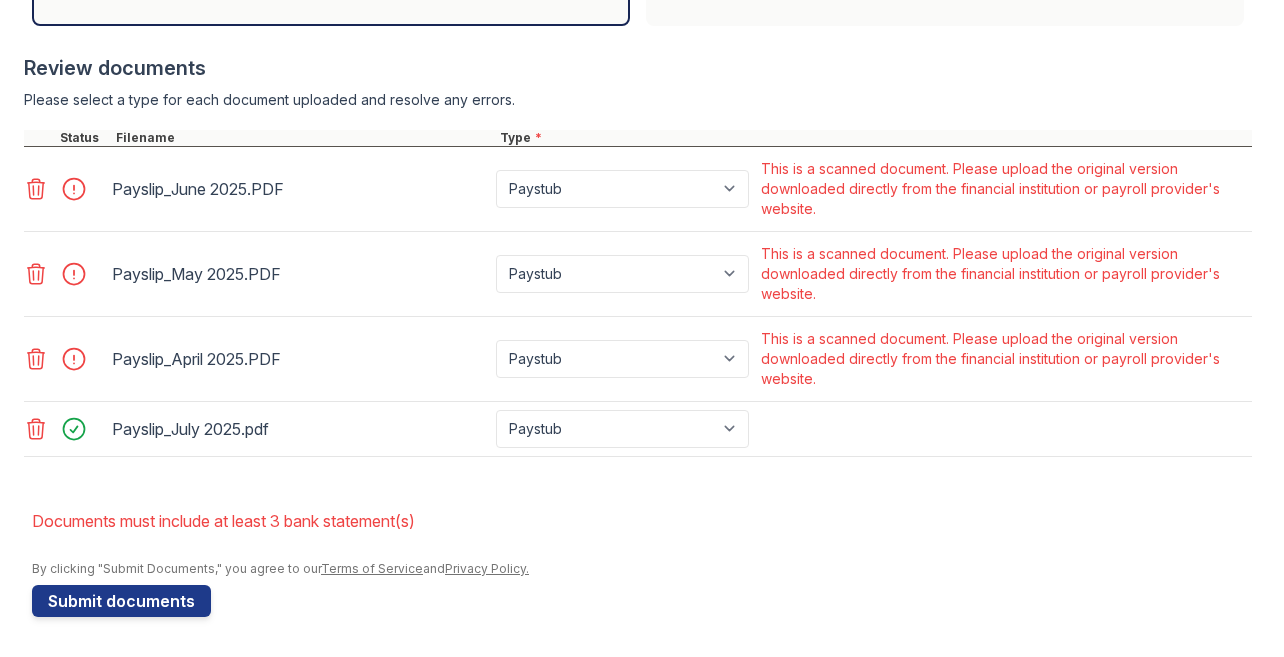 drag, startPoint x: 324, startPoint y: 488, endPoint x: 244, endPoint y: 460, distance: 84.758484 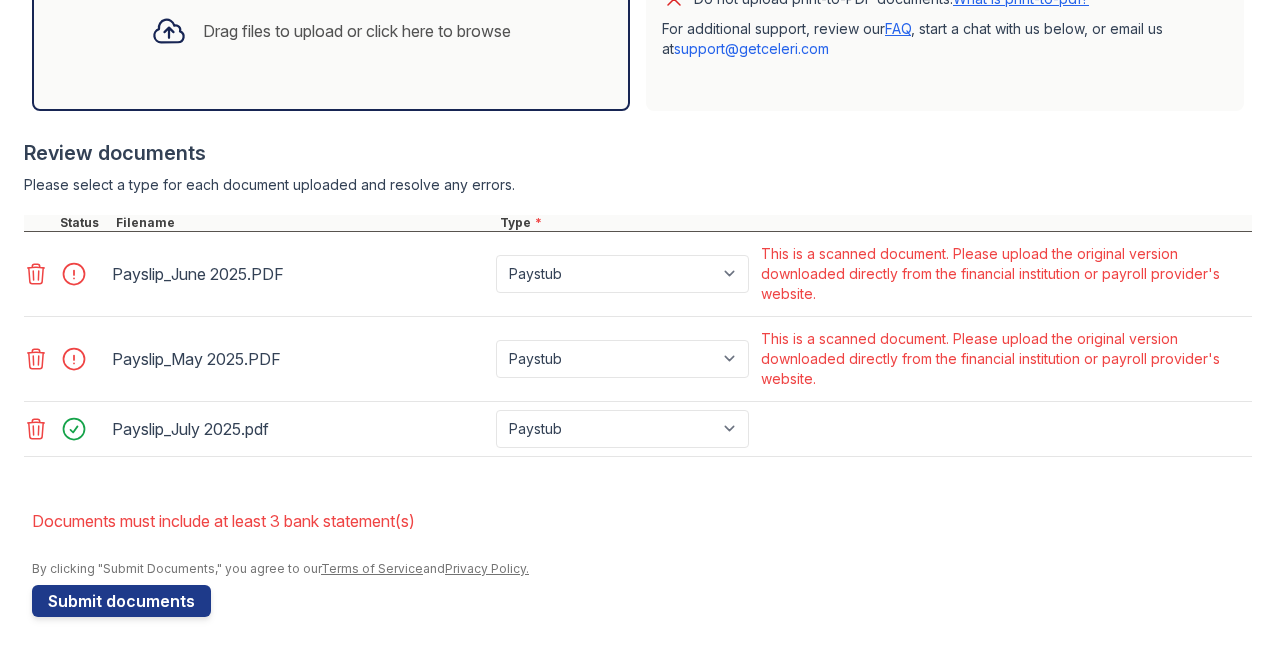 scroll, scrollTop: 713, scrollLeft: 0, axis: vertical 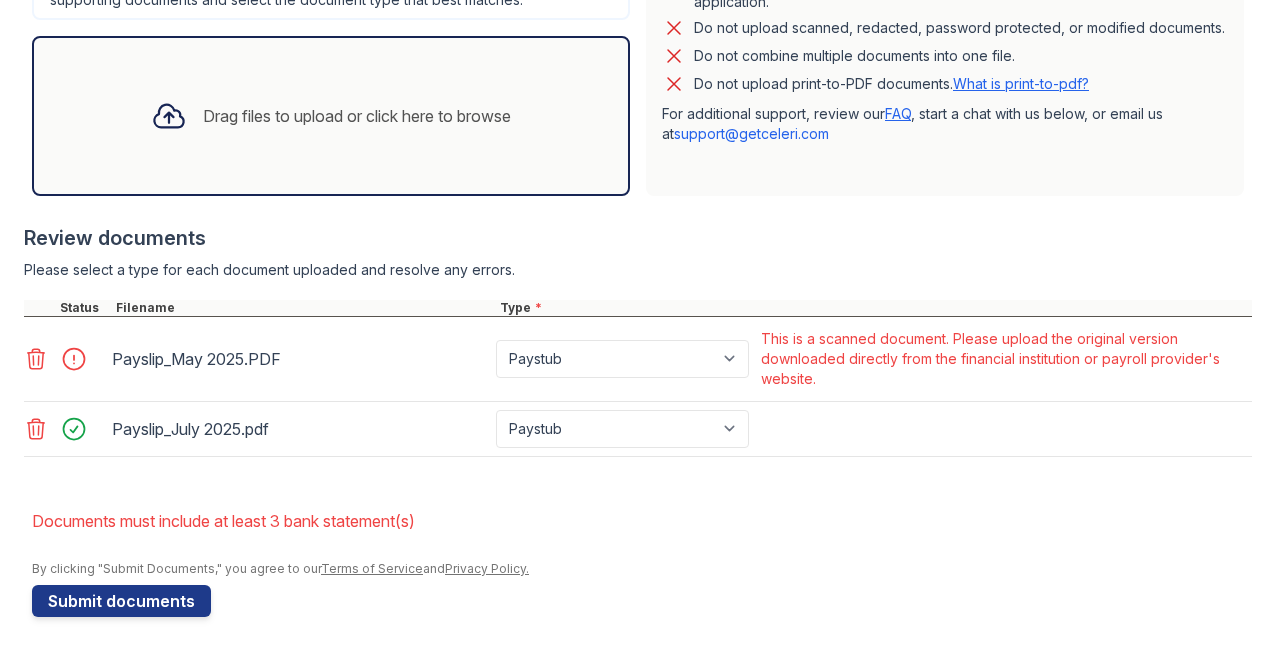 click 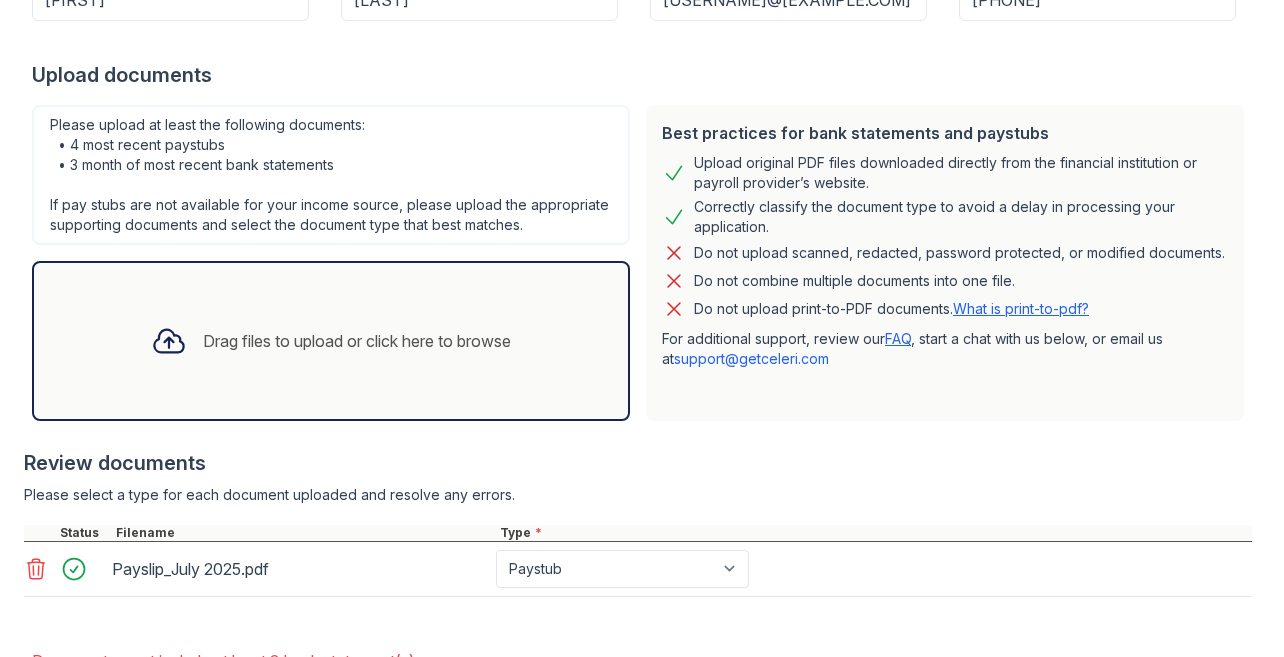 scroll, scrollTop: 543, scrollLeft: 0, axis: vertical 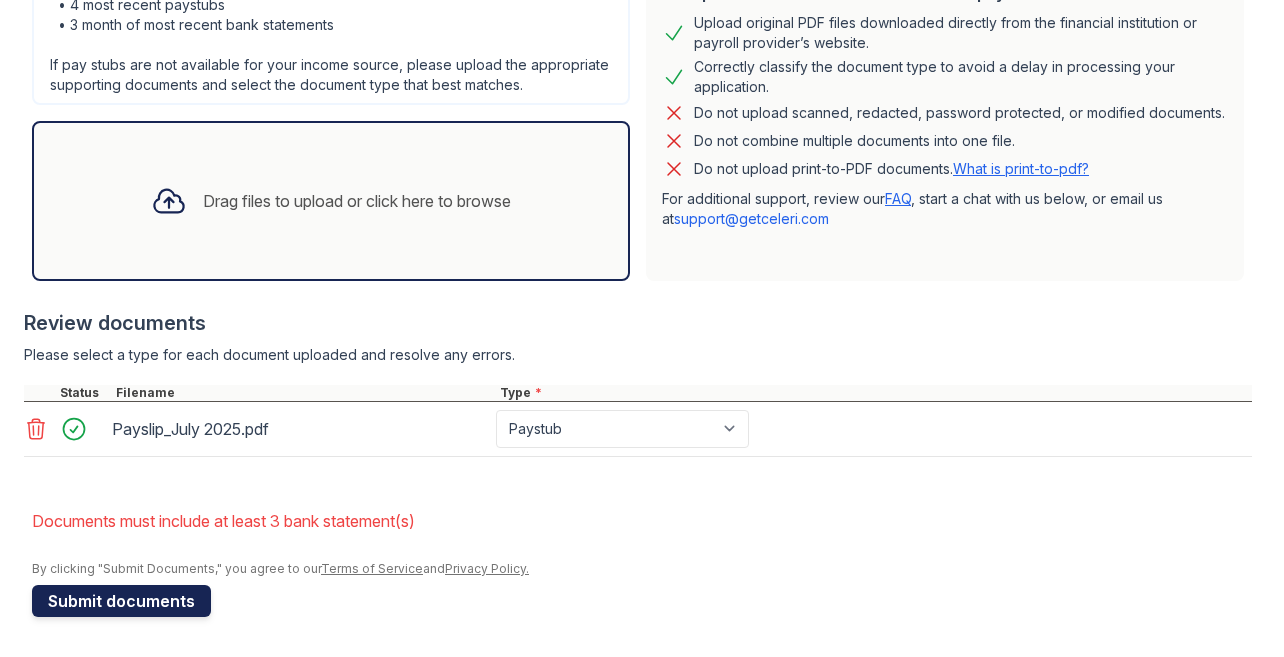 click on "Submit documents" at bounding box center [121, 601] 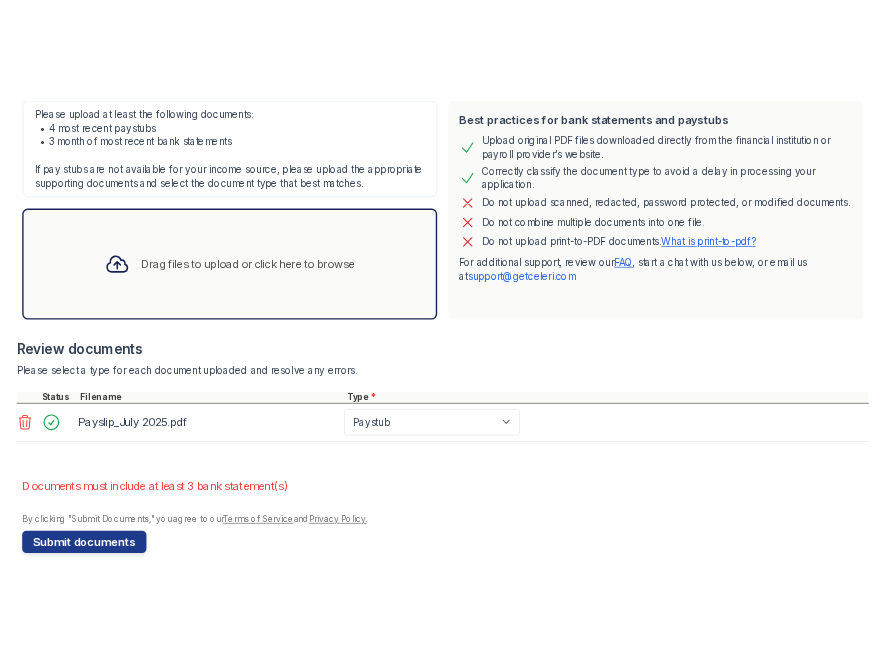 scroll, scrollTop: 543, scrollLeft: 0, axis: vertical 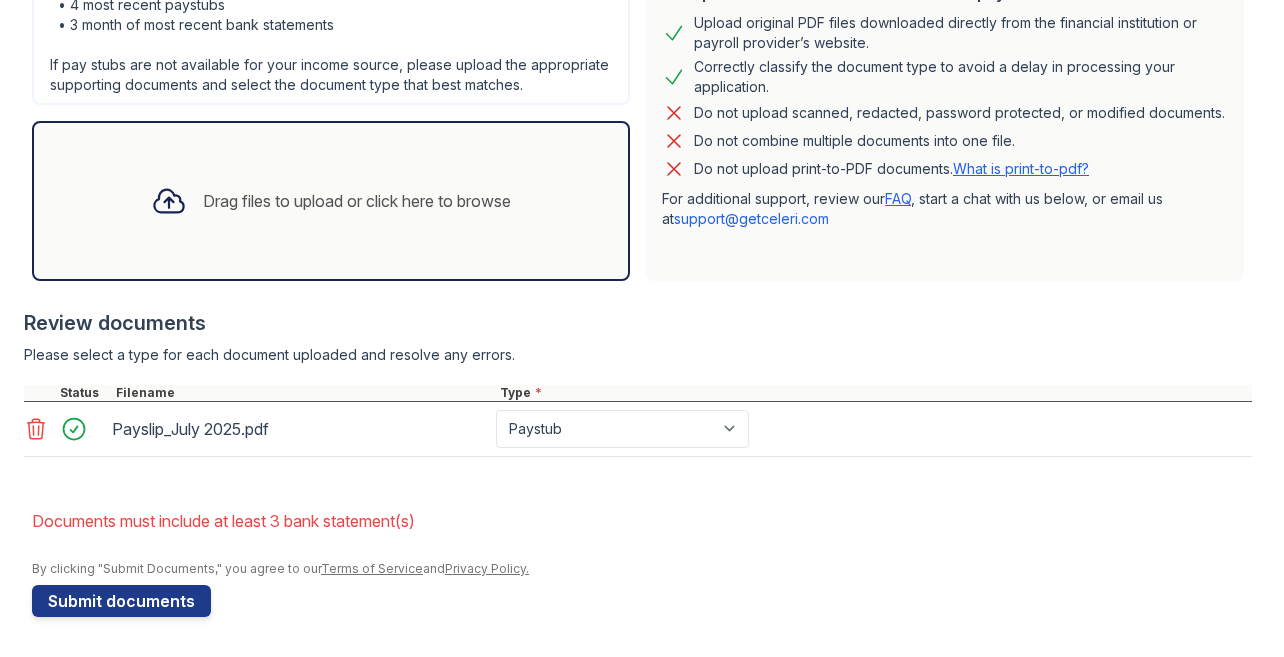 click at bounding box center [642, 551] 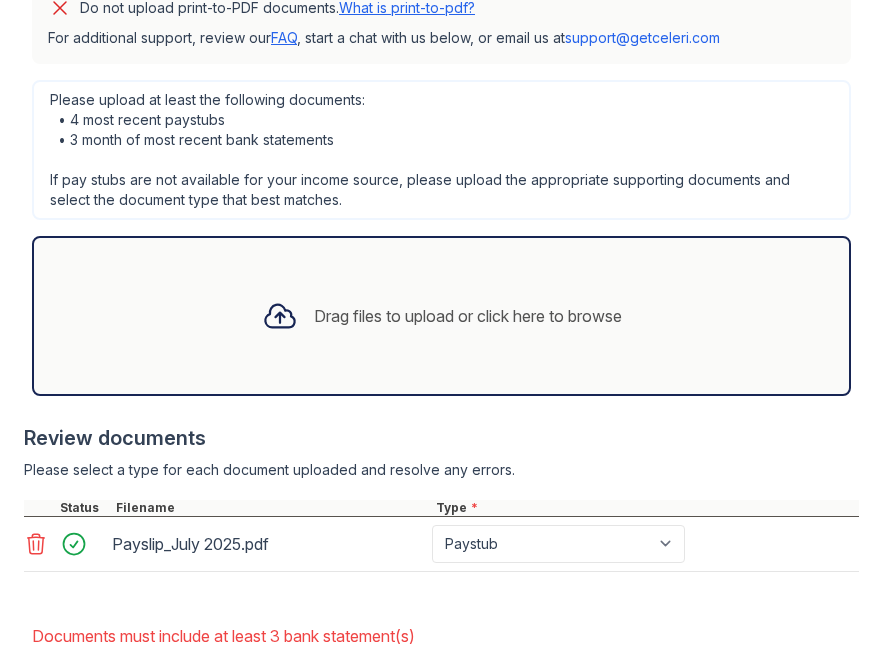 scroll, scrollTop: 787, scrollLeft: 0, axis: vertical 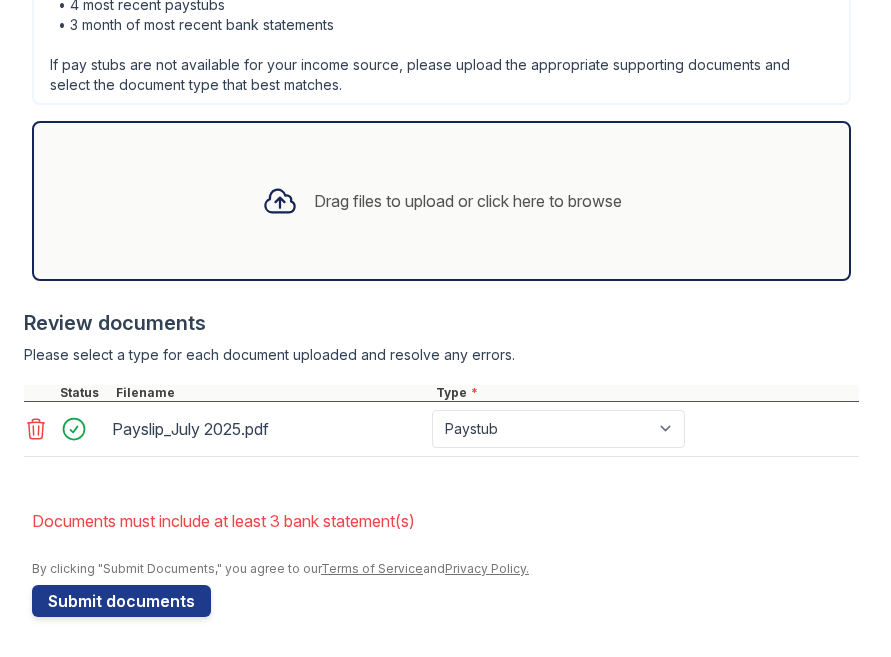 click on "Please select a type for each document uploaded and resolve any errors." at bounding box center [441, 355] 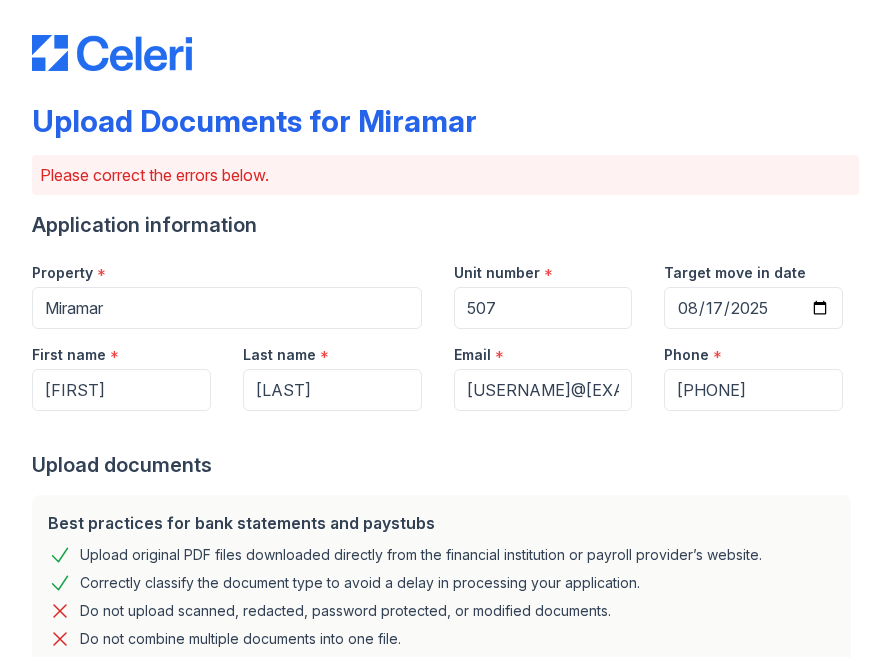 scroll, scrollTop: 0, scrollLeft: 0, axis: both 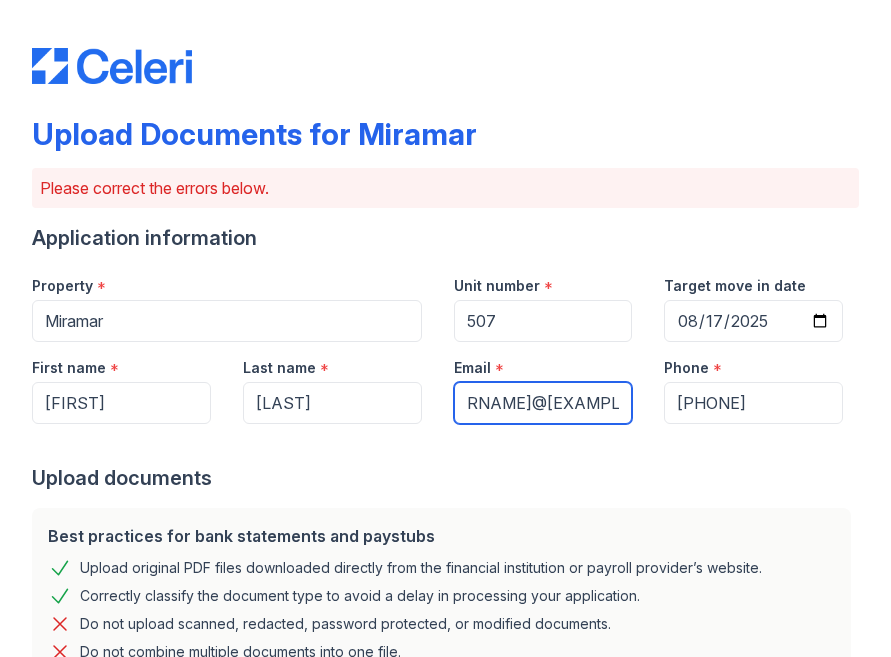 drag, startPoint x: 489, startPoint y: 394, endPoint x: 706, endPoint y: 402, distance: 217.14742 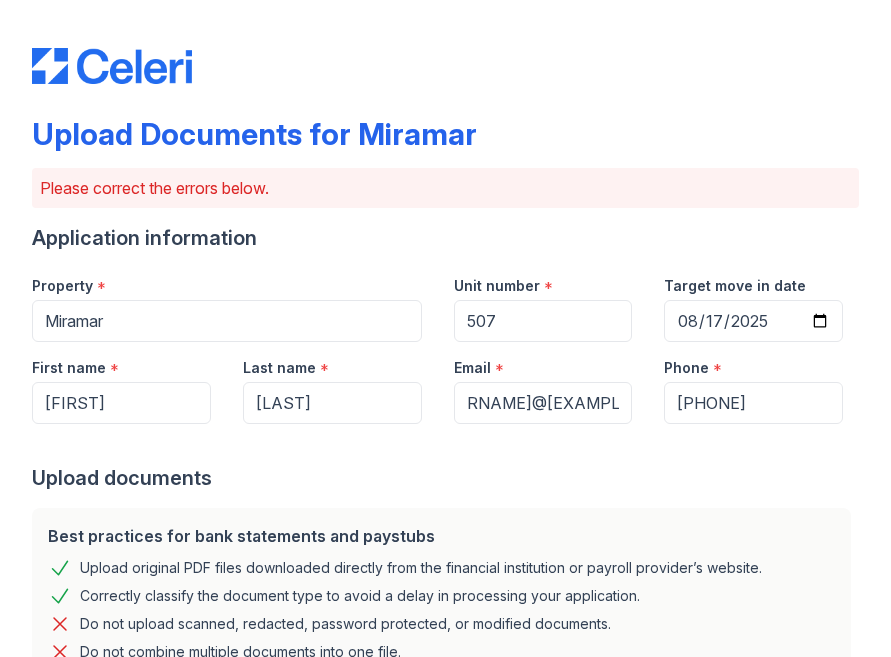 scroll, scrollTop: 0, scrollLeft: 0, axis: both 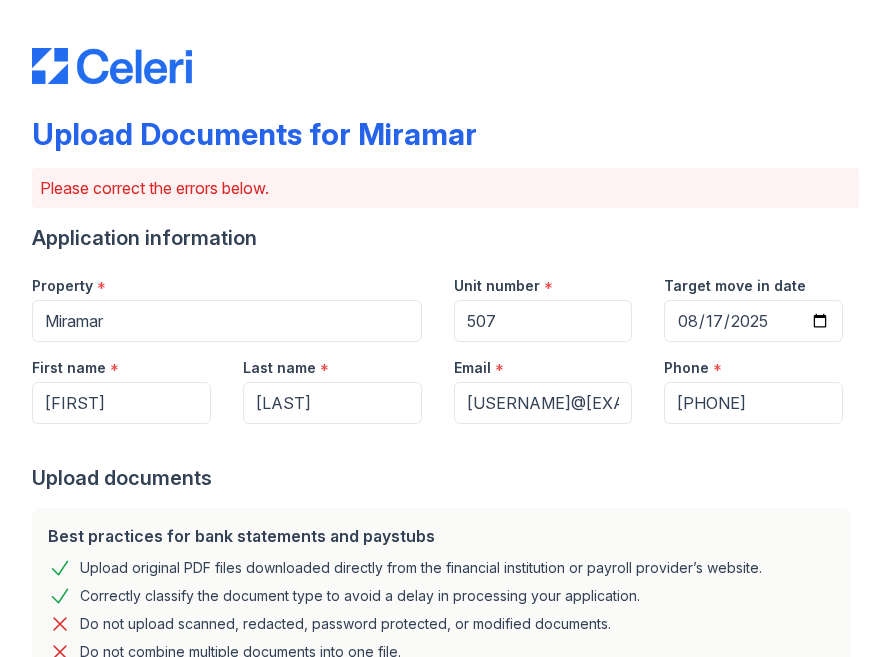 click at bounding box center (445, 444) 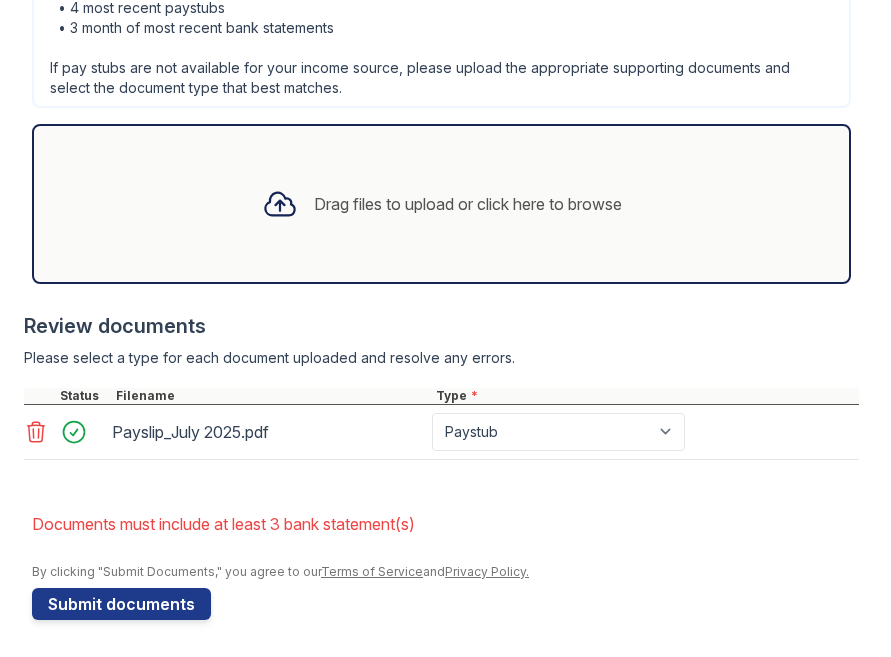 scroll, scrollTop: 787, scrollLeft: 0, axis: vertical 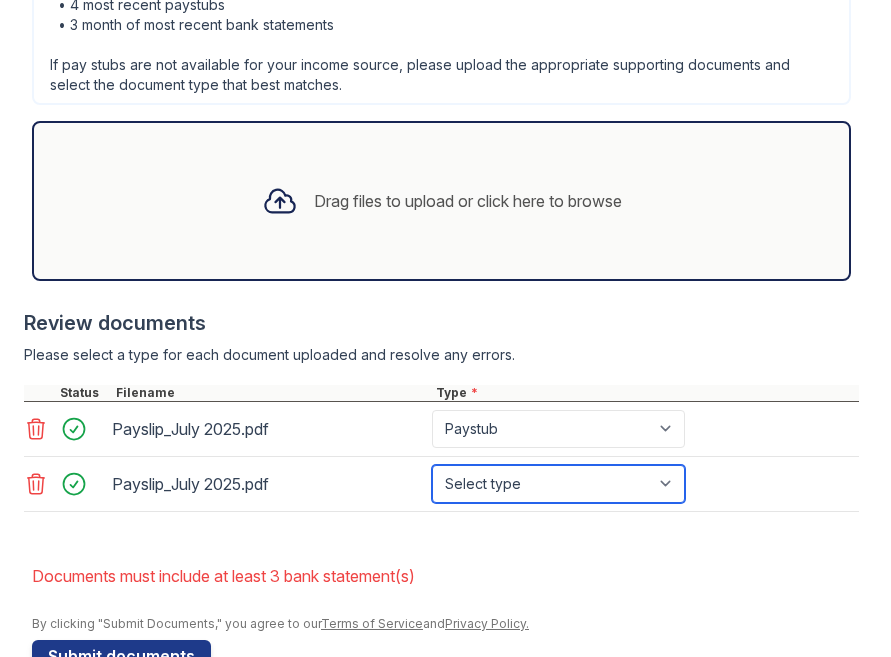 click on "Select type
Paystub
Bank Statement
Offer Letter
Tax Documents
Benefit Award Letter
Investment Account Statement
Other" at bounding box center (558, 484) 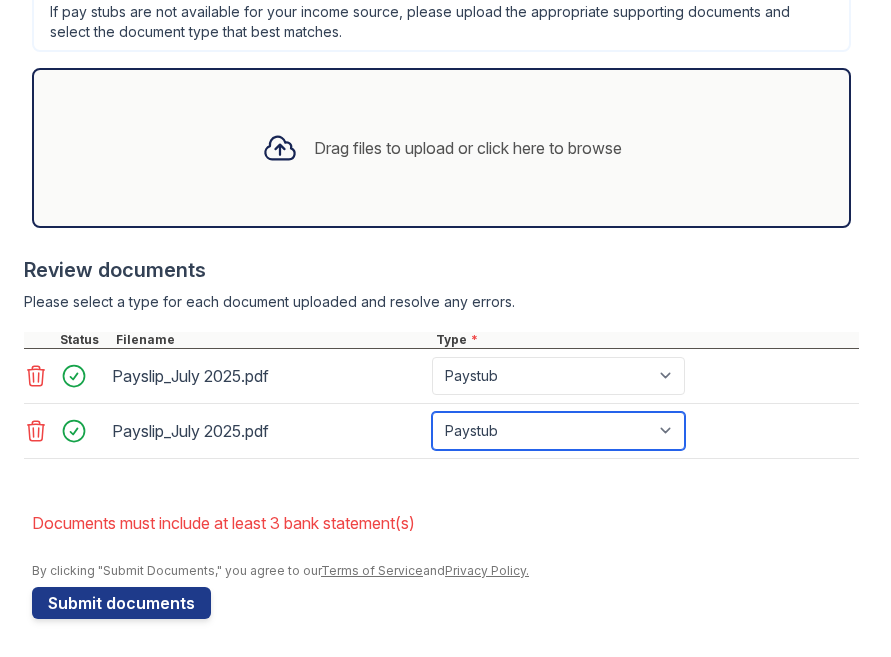 scroll, scrollTop: 842, scrollLeft: 0, axis: vertical 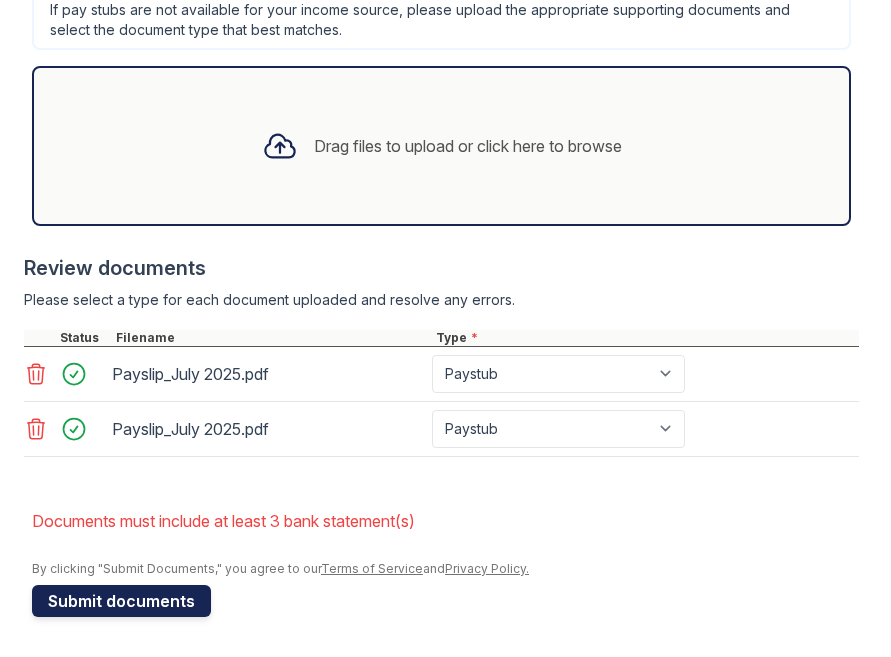 click on "Submit documents" at bounding box center [121, 601] 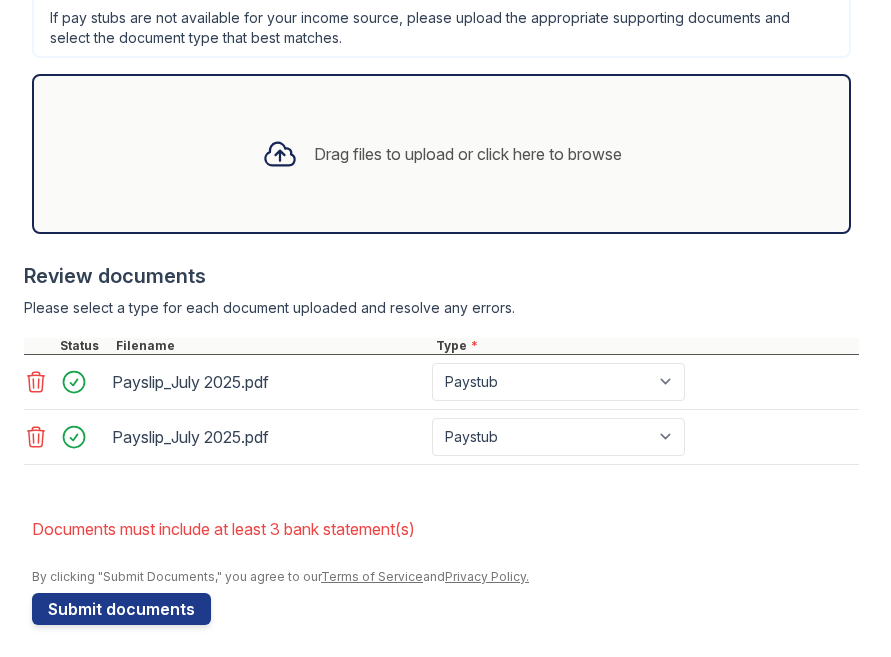 scroll, scrollTop: 842, scrollLeft: 0, axis: vertical 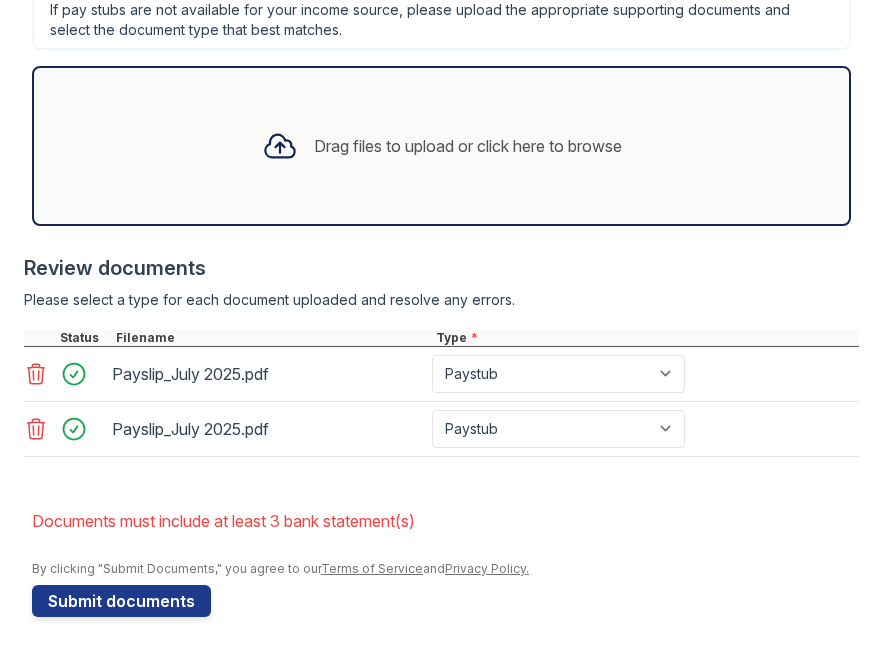 click 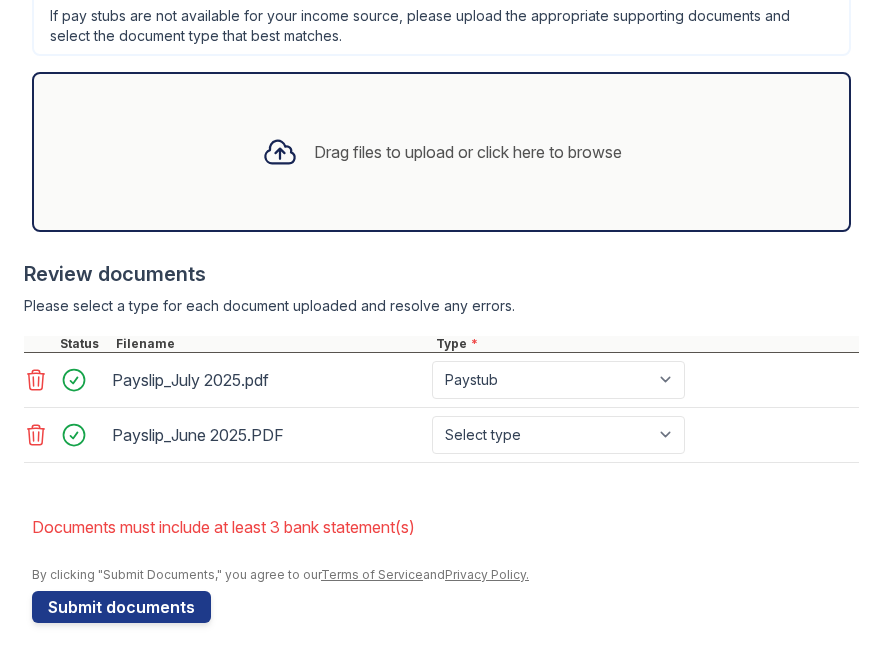 scroll, scrollTop: 842, scrollLeft: 0, axis: vertical 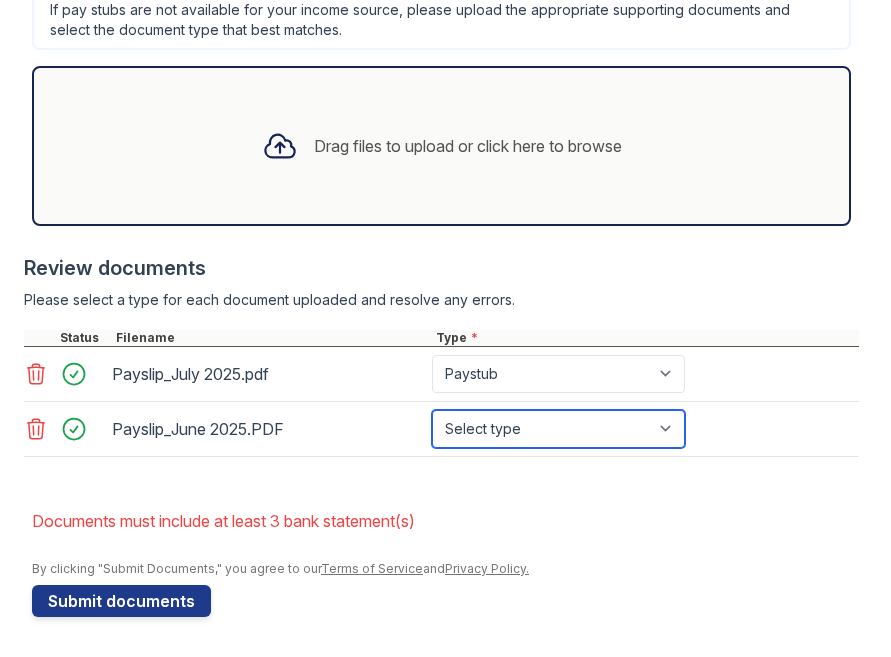 click on "Select type
Paystub
Bank Statement
Offer Letter
Tax Documents
Benefit Award Letter
Investment Account Statement
Other" at bounding box center [558, 429] 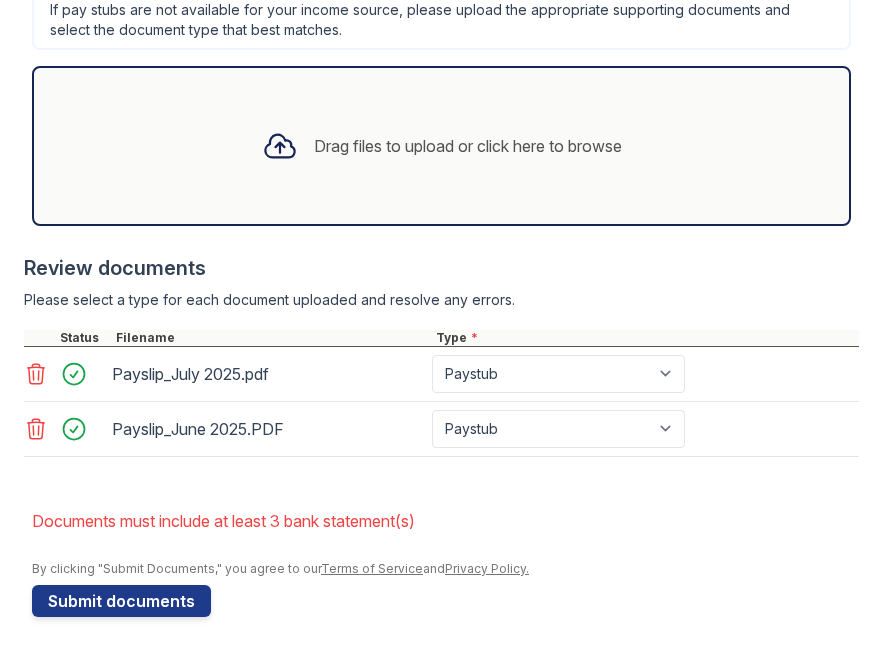 click on "Documents must include at least 3 bank statement(s)" at bounding box center (445, 521) 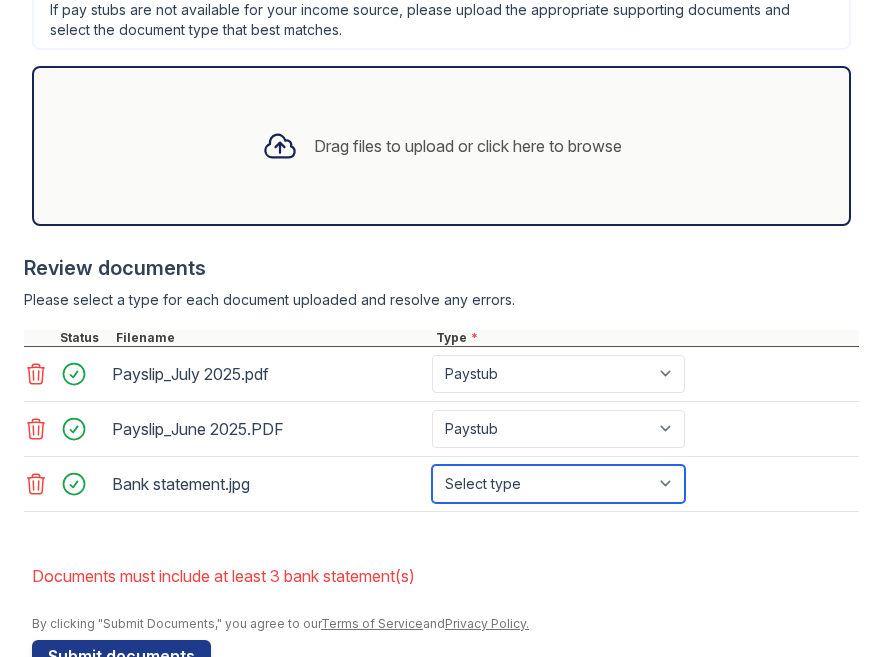 click on "Select type
Paystub
Bank Statement
Offer Letter
Tax Documents
Benefit Award Letter
Investment Account Statement
Other" at bounding box center (558, 484) 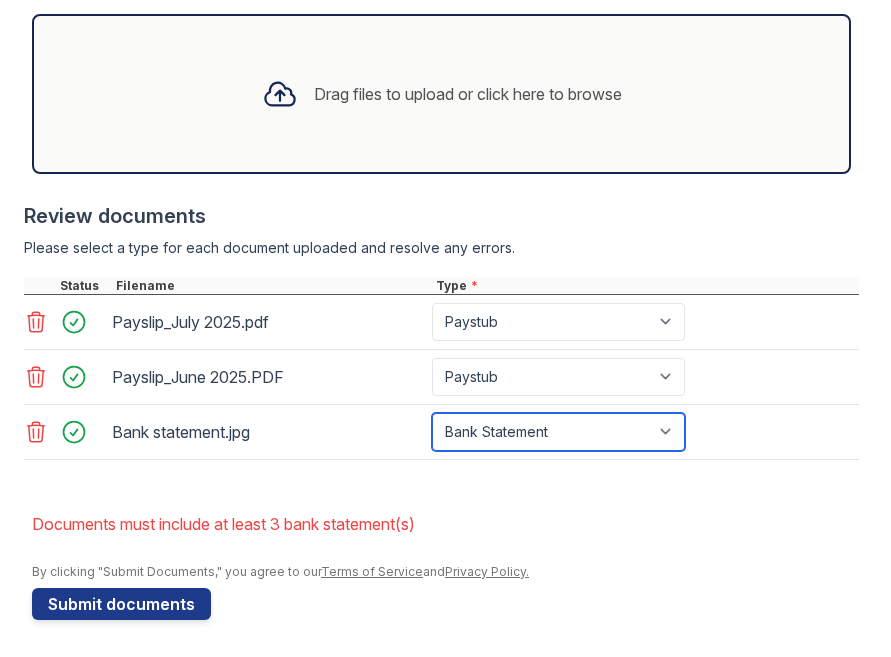 scroll, scrollTop: 897, scrollLeft: 0, axis: vertical 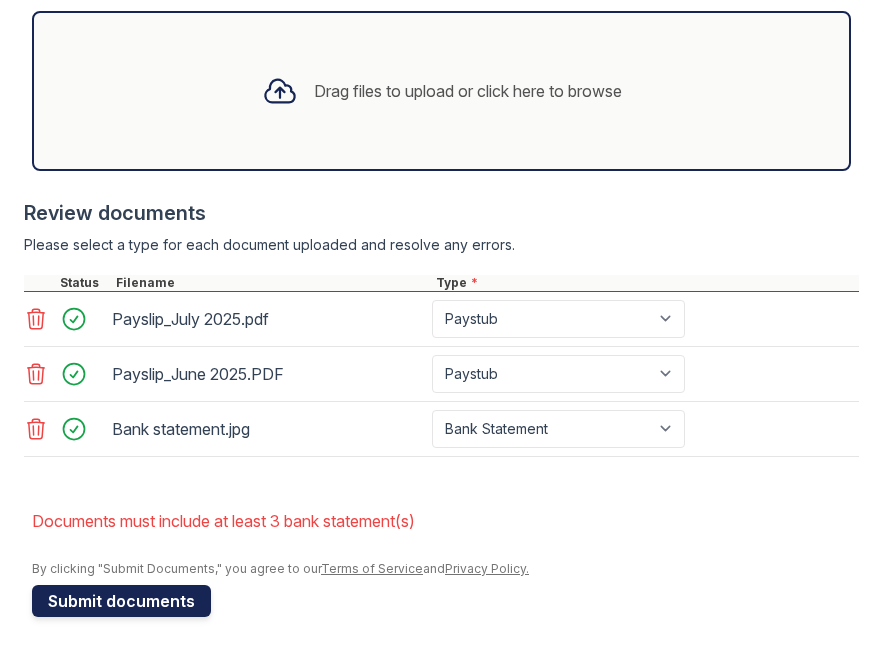 click on "Submit documents" at bounding box center [121, 601] 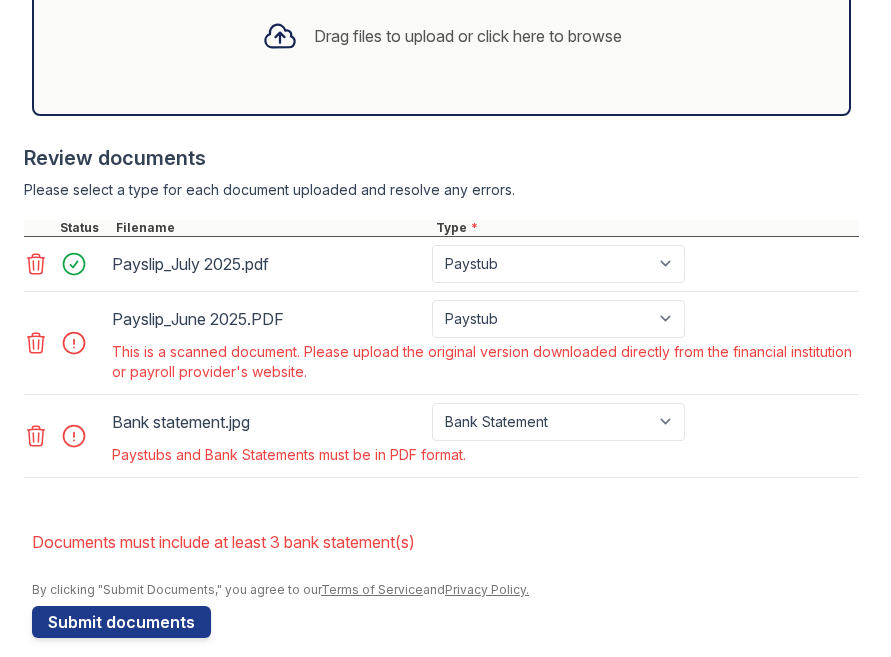 scroll, scrollTop: 973, scrollLeft: 0, axis: vertical 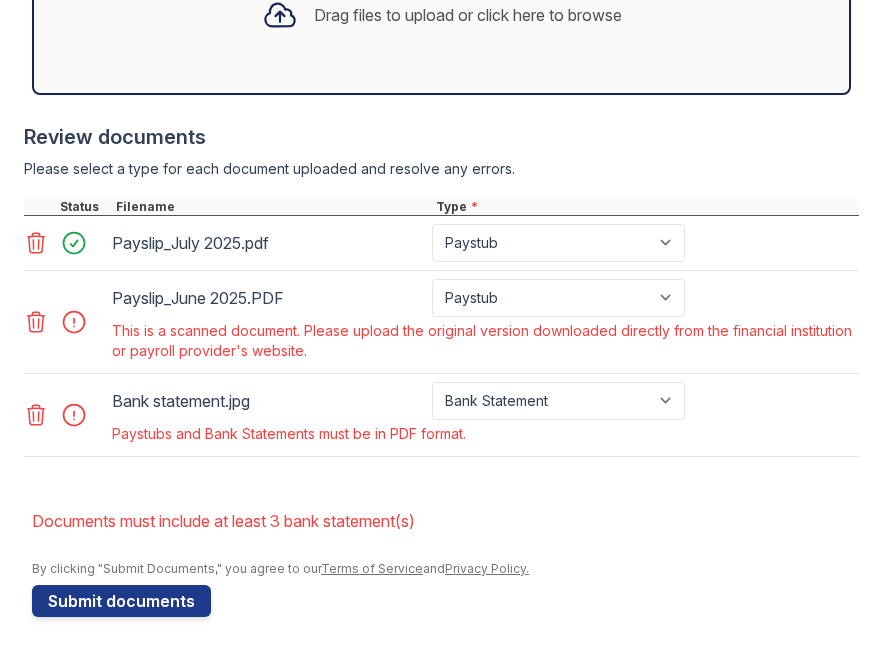 click 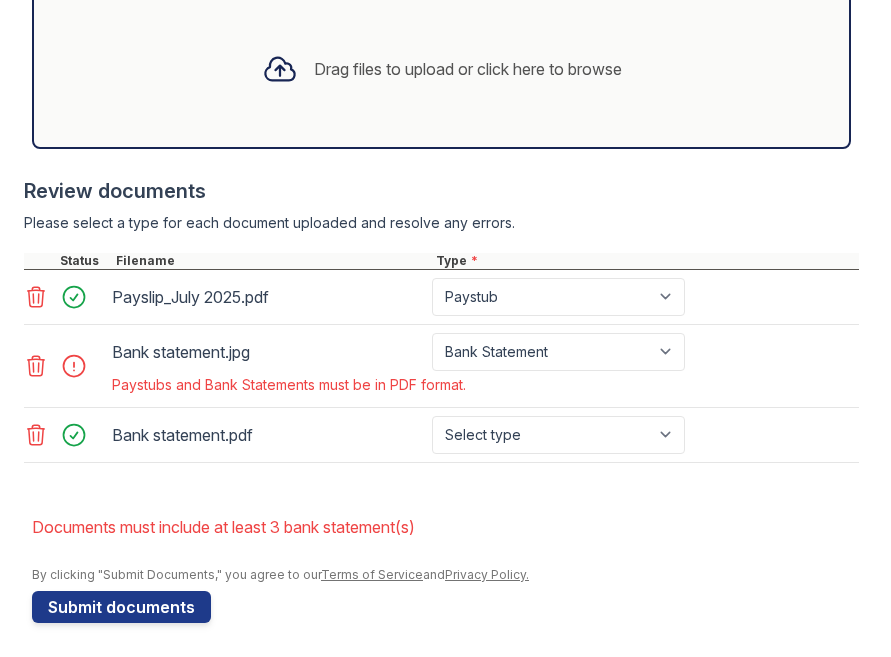 scroll, scrollTop: 925, scrollLeft: 0, axis: vertical 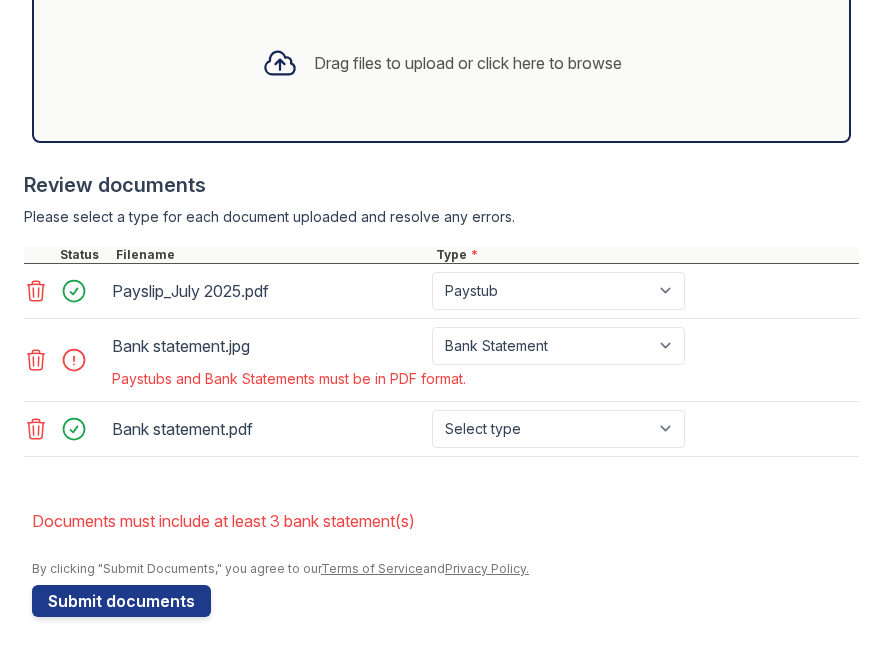 click 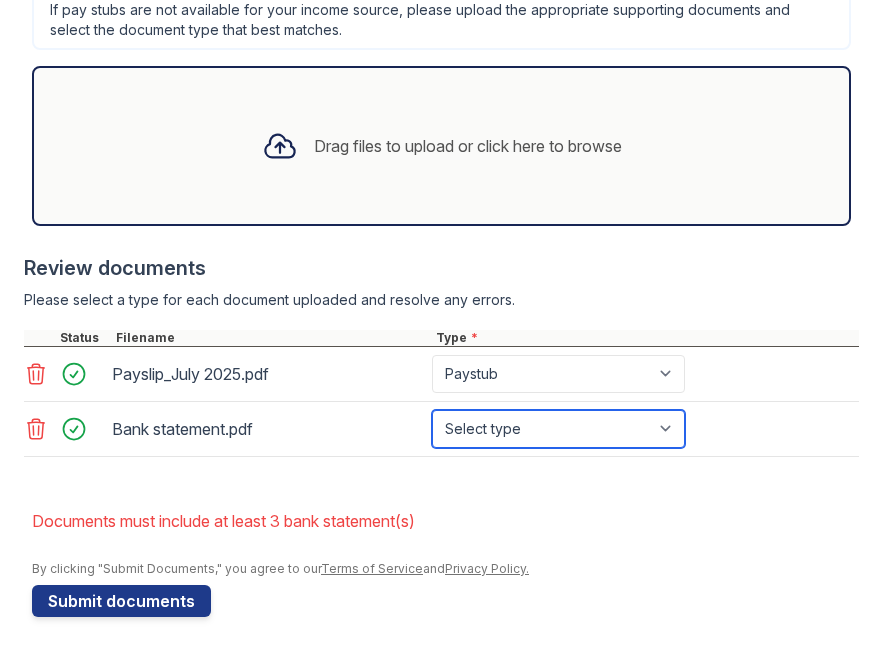 click on "Select type
Paystub
Bank Statement
Offer Letter
Tax Documents
Benefit Award Letter
Investment Account Statement
Other" at bounding box center (558, 429) 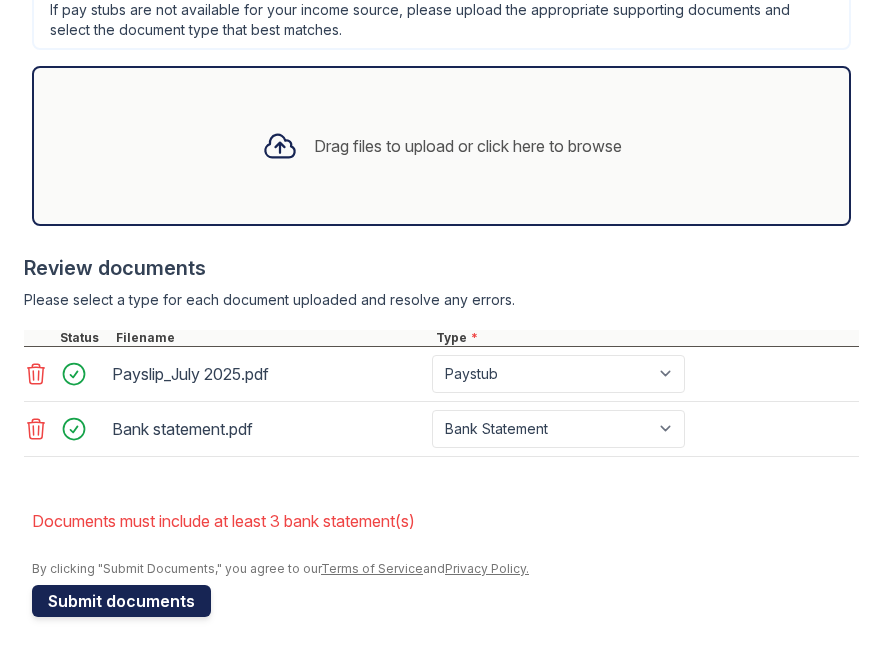 click on "Submit documents" at bounding box center (121, 601) 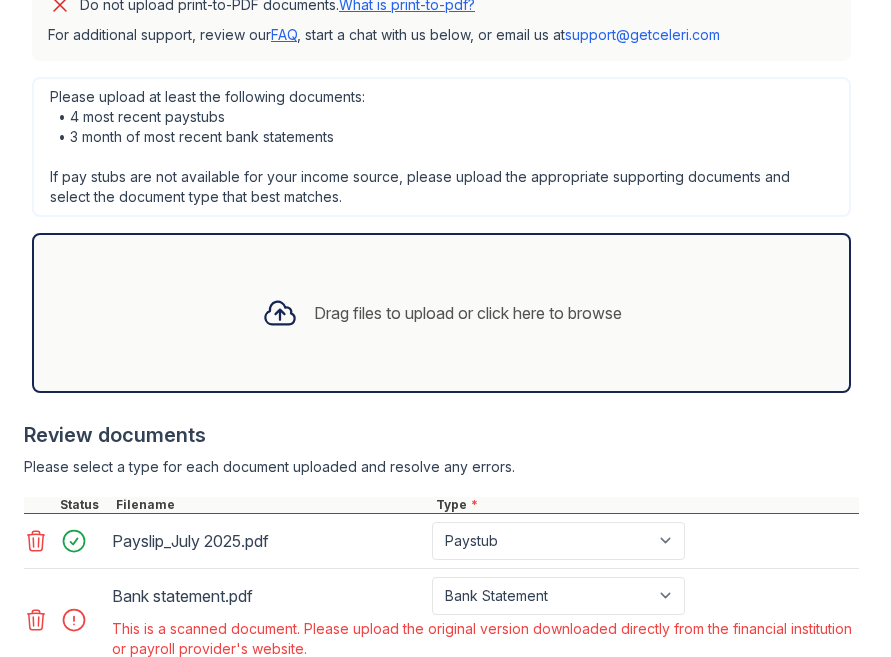 scroll, scrollTop: 890, scrollLeft: 0, axis: vertical 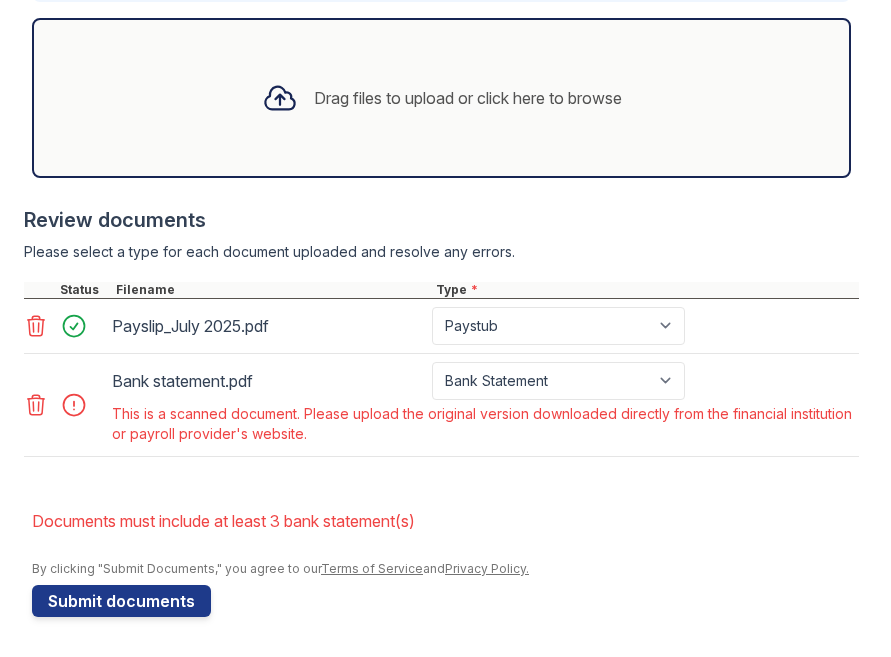 click 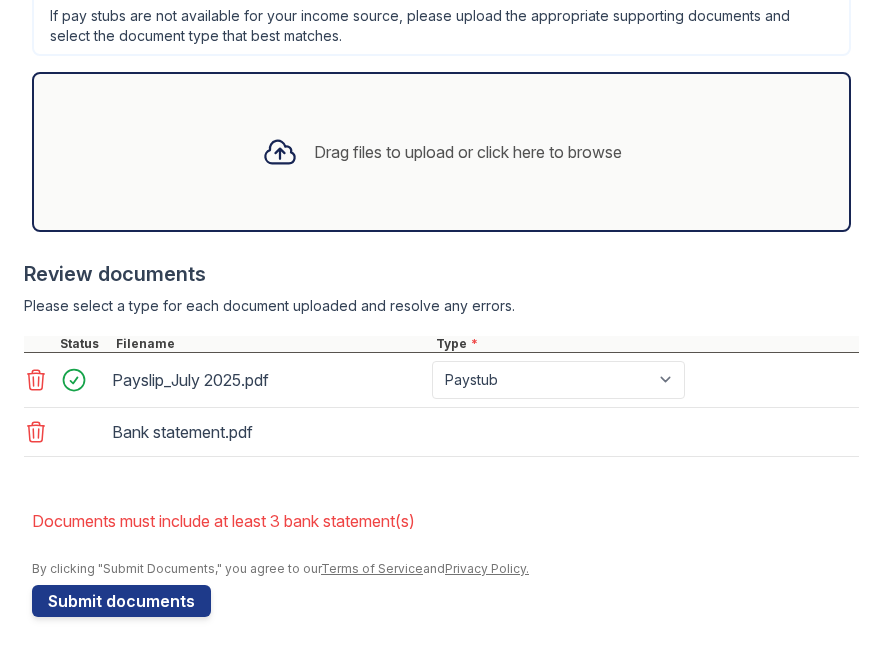 scroll, scrollTop: 842, scrollLeft: 0, axis: vertical 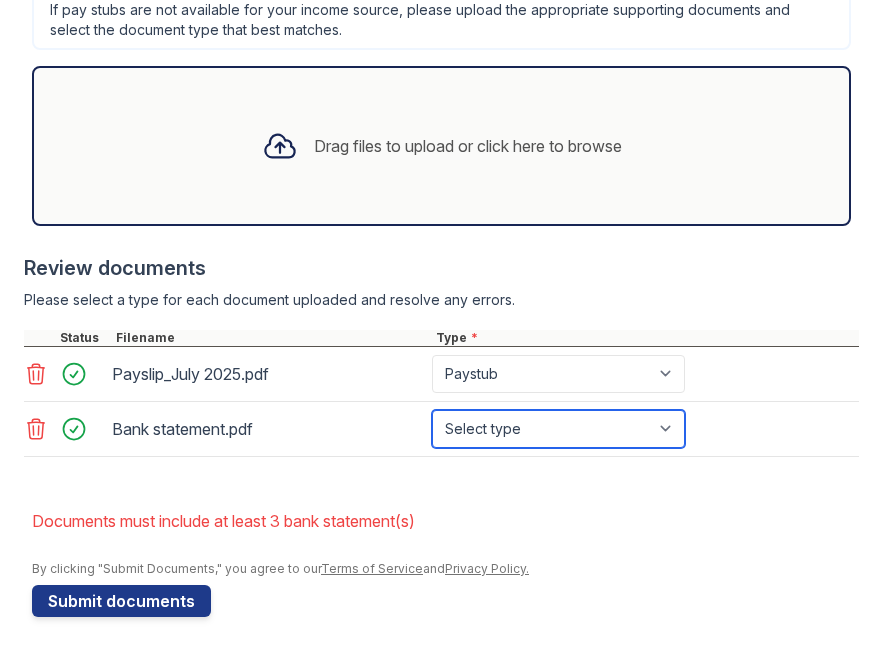 click on "Select type
Paystub
Bank Statement
Offer Letter
Tax Documents
Benefit Award Letter
Investment Account Statement
Other" at bounding box center (558, 429) 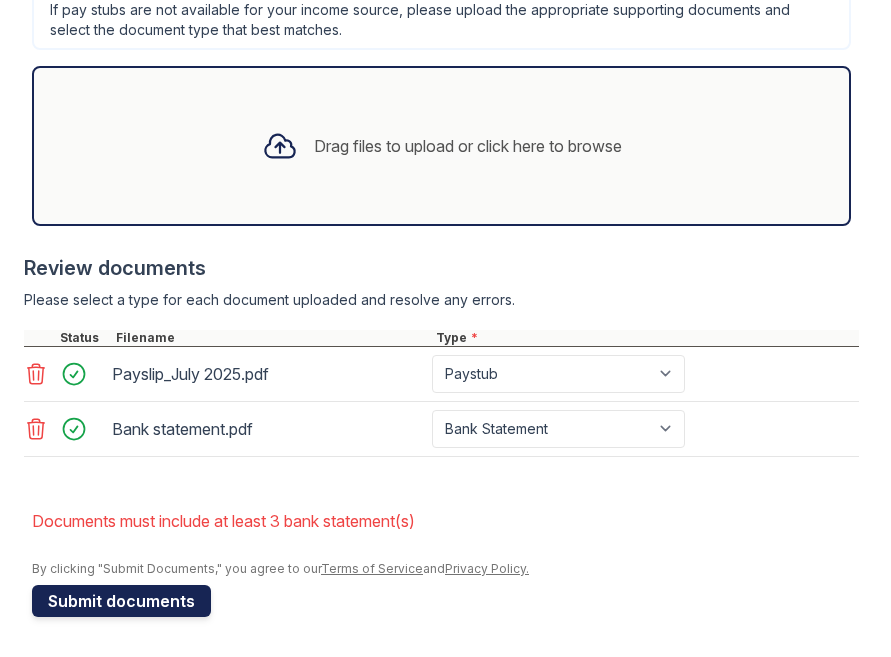 click on "Submit documents" at bounding box center (121, 601) 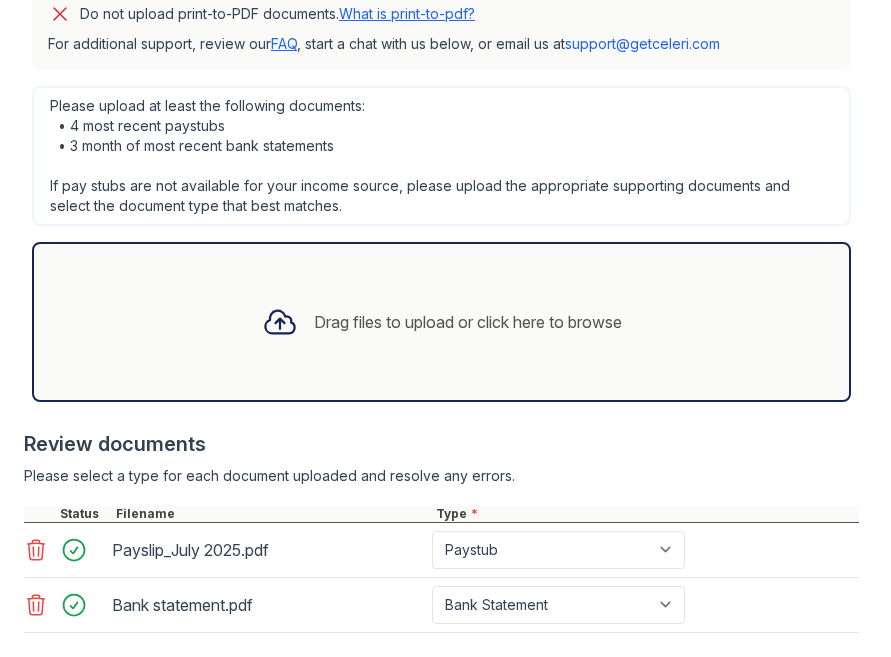 scroll, scrollTop: 842, scrollLeft: 0, axis: vertical 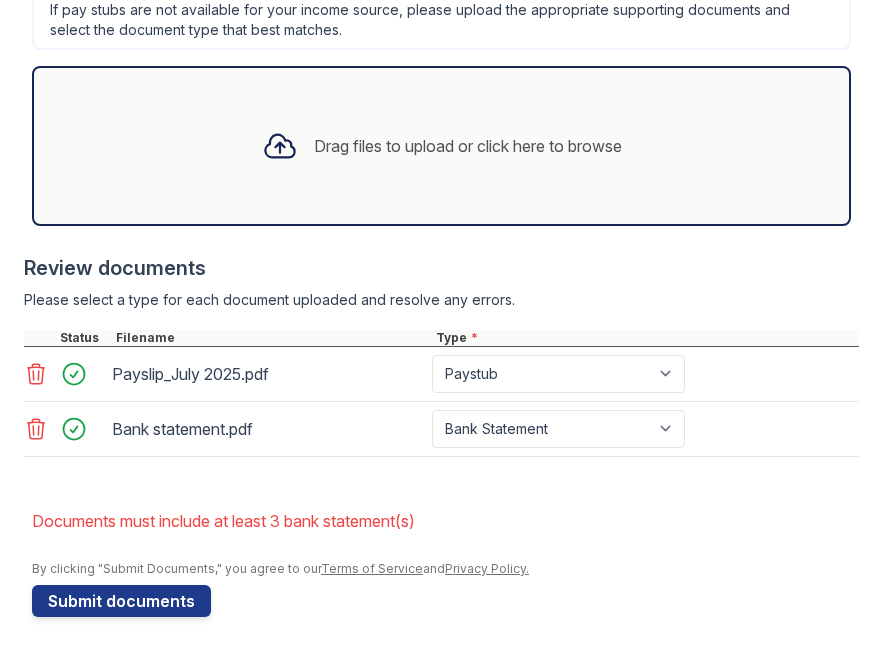 drag, startPoint x: 166, startPoint y: 241, endPoint x: 228, endPoint y: 284, distance: 75.45197 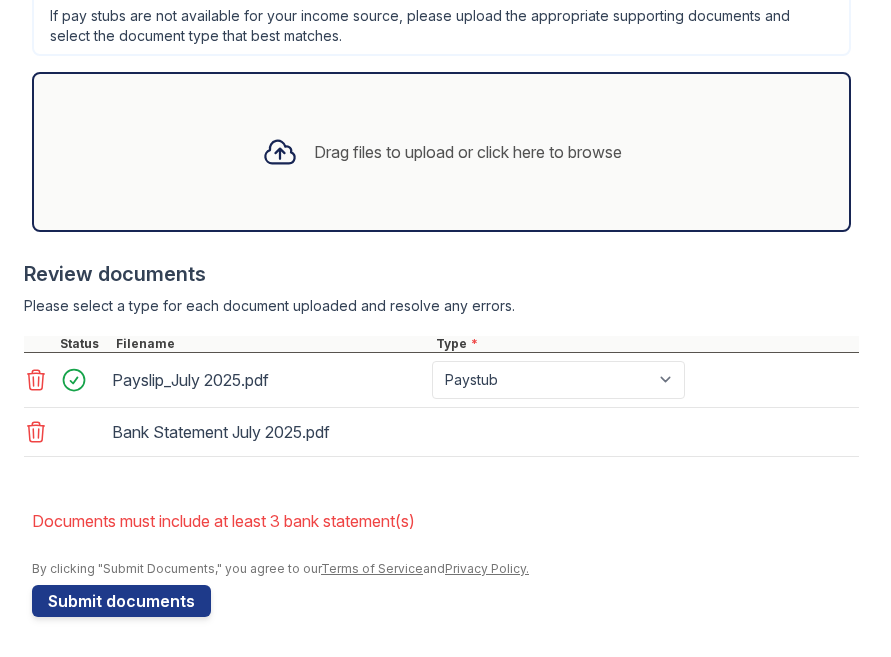 scroll, scrollTop: 842, scrollLeft: 0, axis: vertical 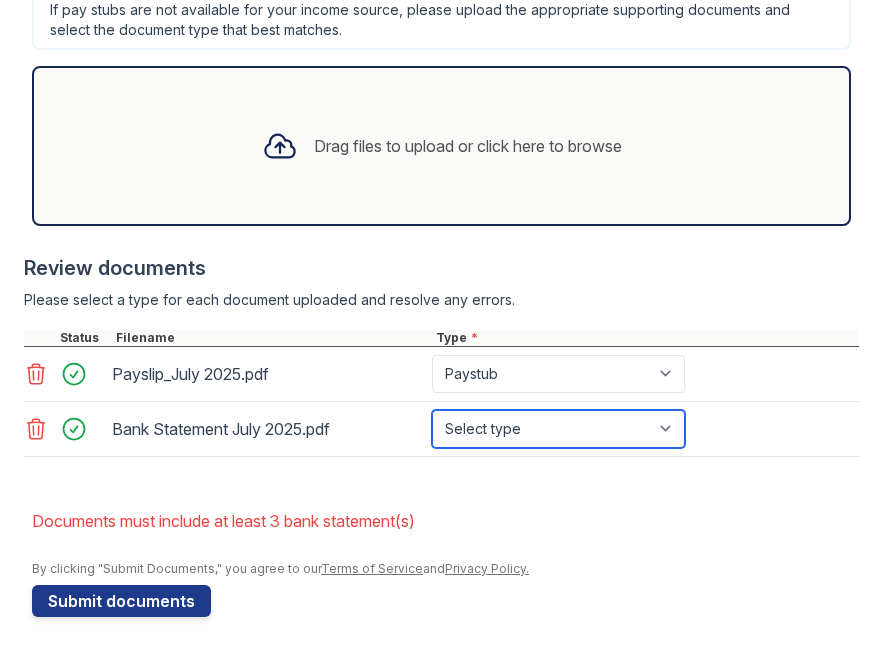 click on "Select type
Paystub
Bank Statement
Offer Letter
Tax Documents
Benefit Award Letter
Investment Account Statement
Other" at bounding box center [558, 429] 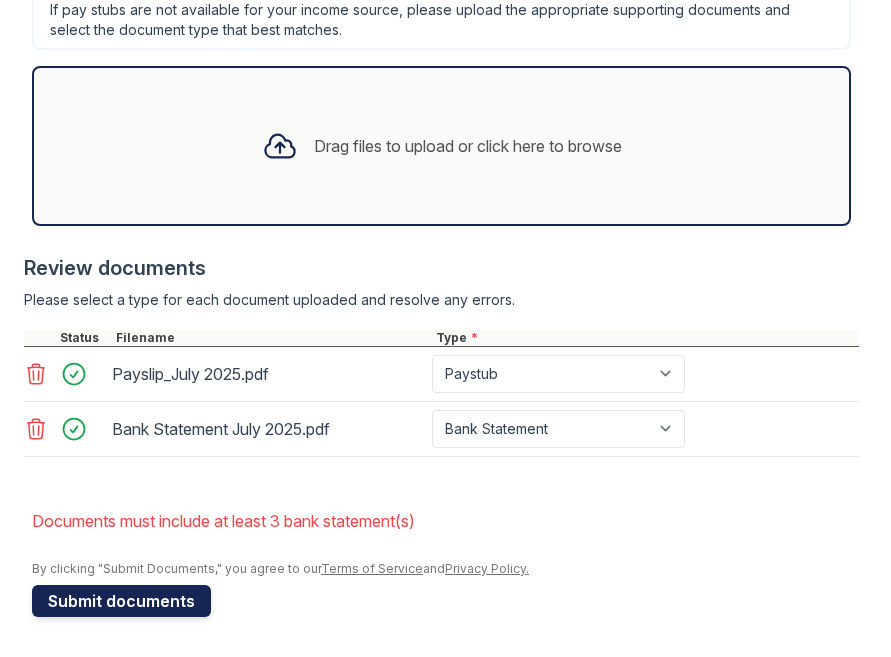 click on "Submit documents" at bounding box center (121, 601) 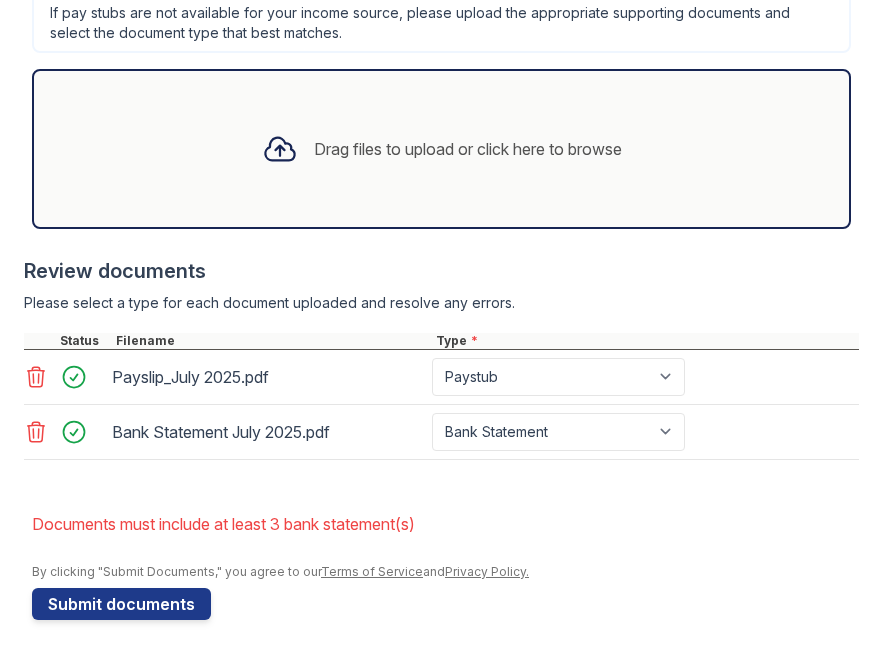 scroll, scrollTop: 842, scrollLeft: 0, axis: vertical 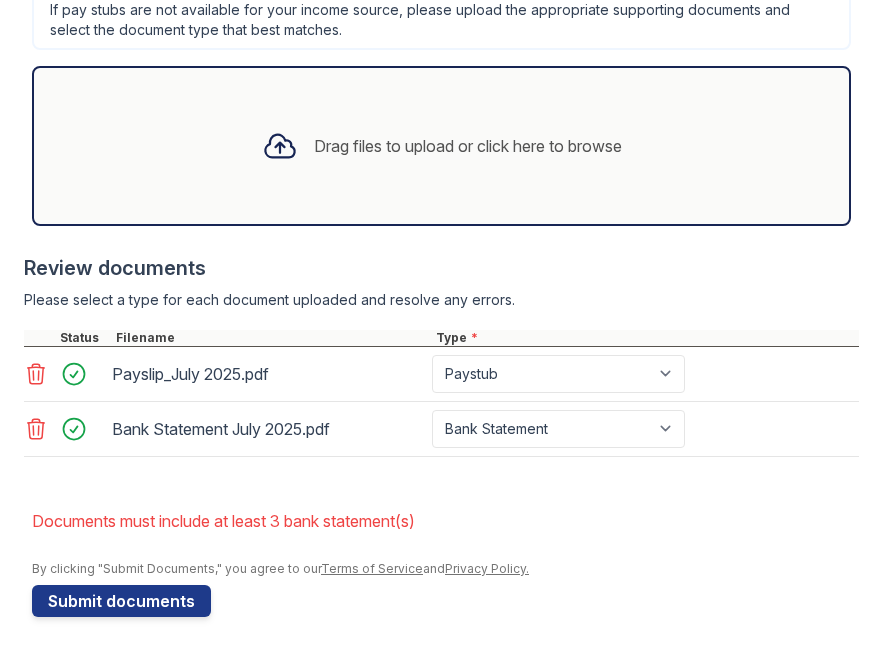 click on "By clicking "Submit Documents," you agree to our
Terms of Service
and
Privacy Policy." at bounding box center (445, 569) 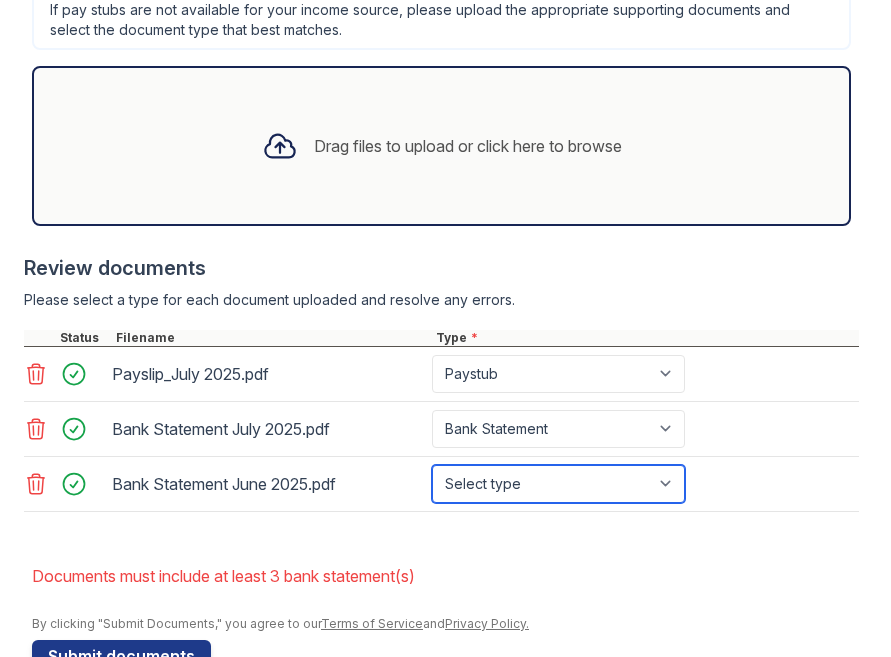 click on "Select type
Paystub
Bank Statement
Offer Letter
Tax Documents
Benefit Award Letter
Investment Account Statement
Other" at bounding box center [558, 484] 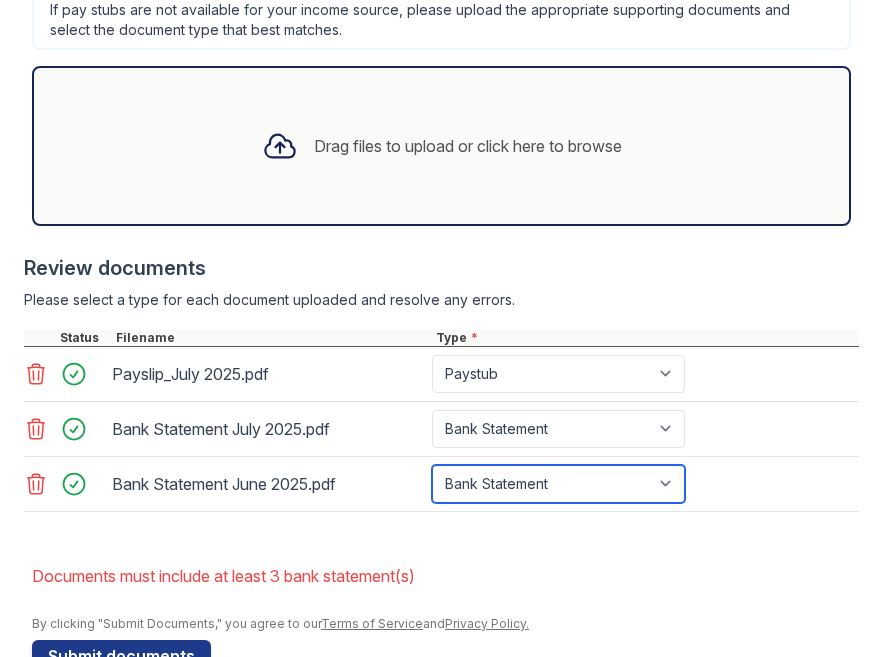 click on "Select type
Paystub
Bank Statement
Offer Letter
Tax Documents
Benefit Award Letter
Investment Account Statement
Other" at bounding box center (558, 484) 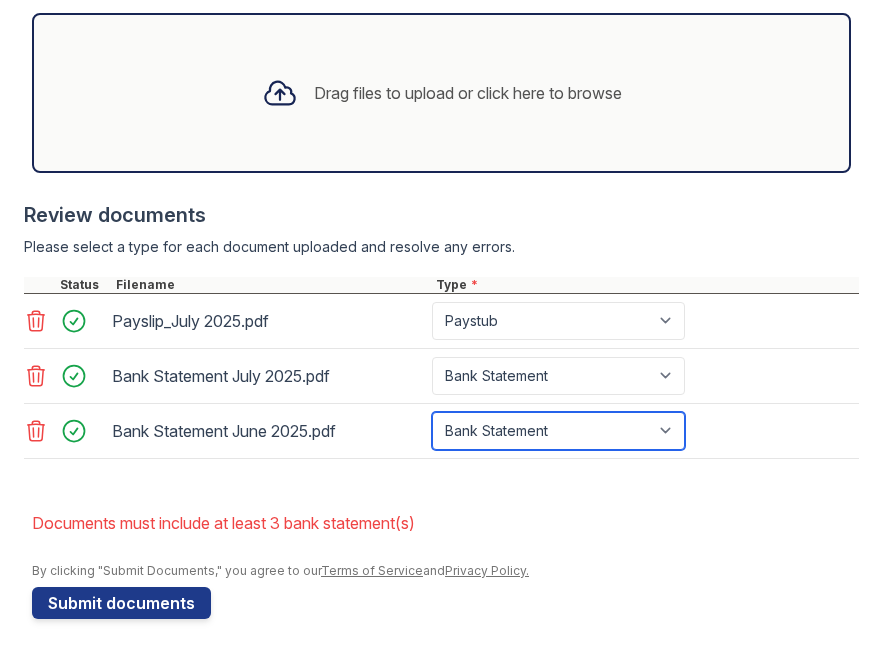 scroll, scrollTop: 897, scrollLeft: 0, axis: vertical 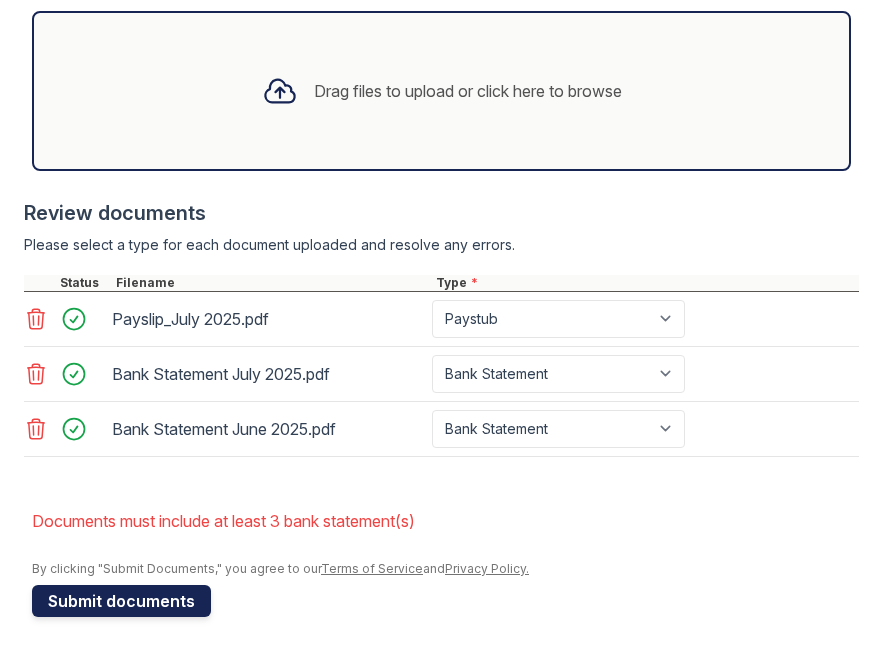 click on "Submit documents" at bounding box center [121, 601] 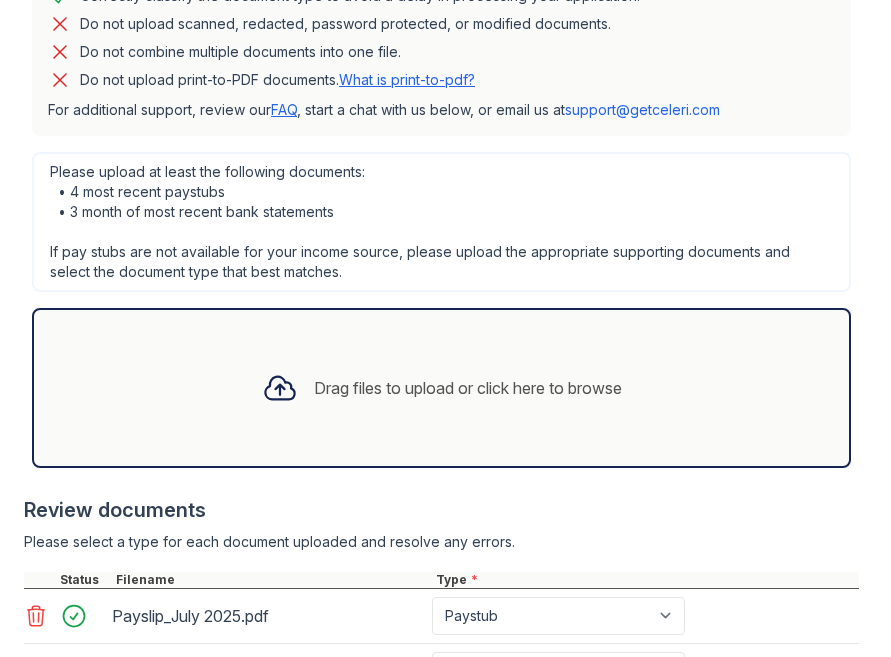 scroll, scrollTop: 897, scrollLeft: 0, axis: vertical 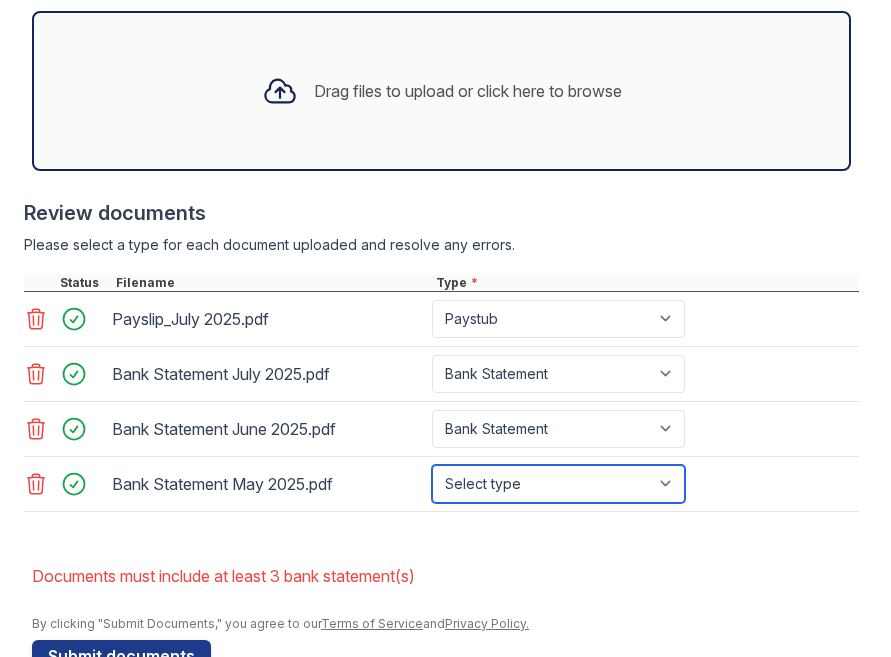 click on "Select type
Paystub
Bank Statement
Offer Letter
Tax Documents
Benefit Award Letter
Investment Account Statement
Other" at bounding box center (558, 484) 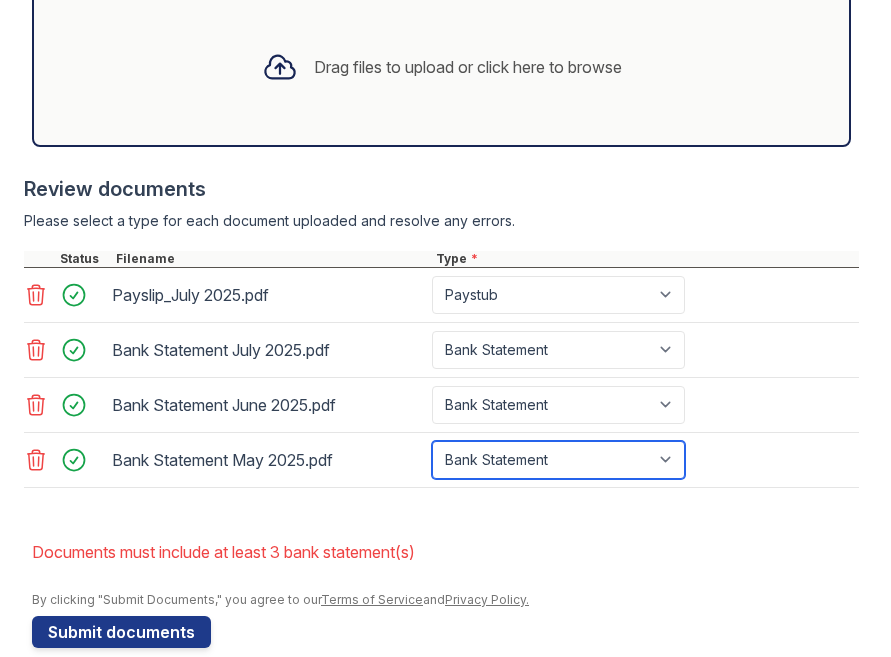 scroll, scrollTop: 952, scrollLeft: 0, axis: vertical 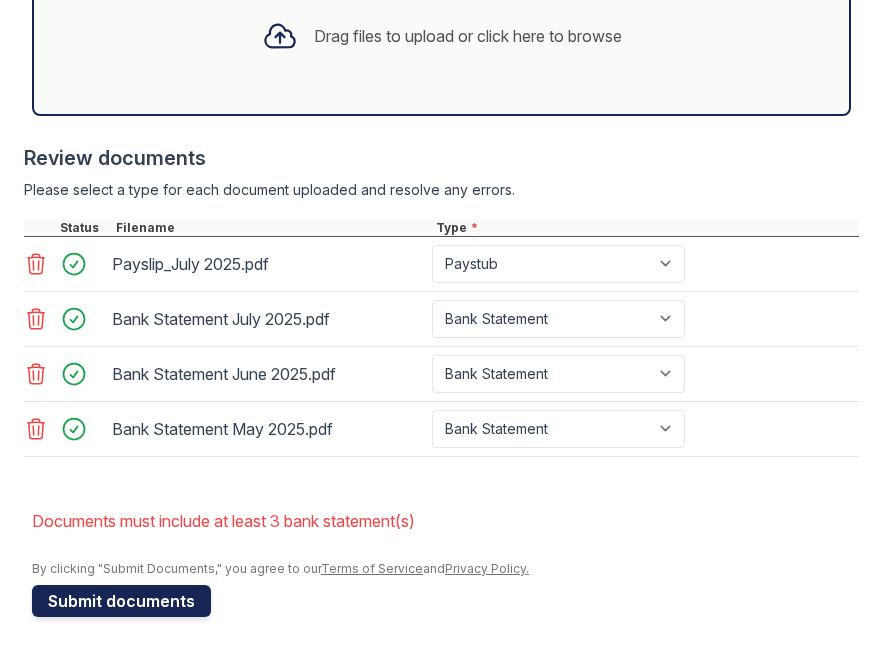 click on "Submit documents" at bounding box center [121, 601] 